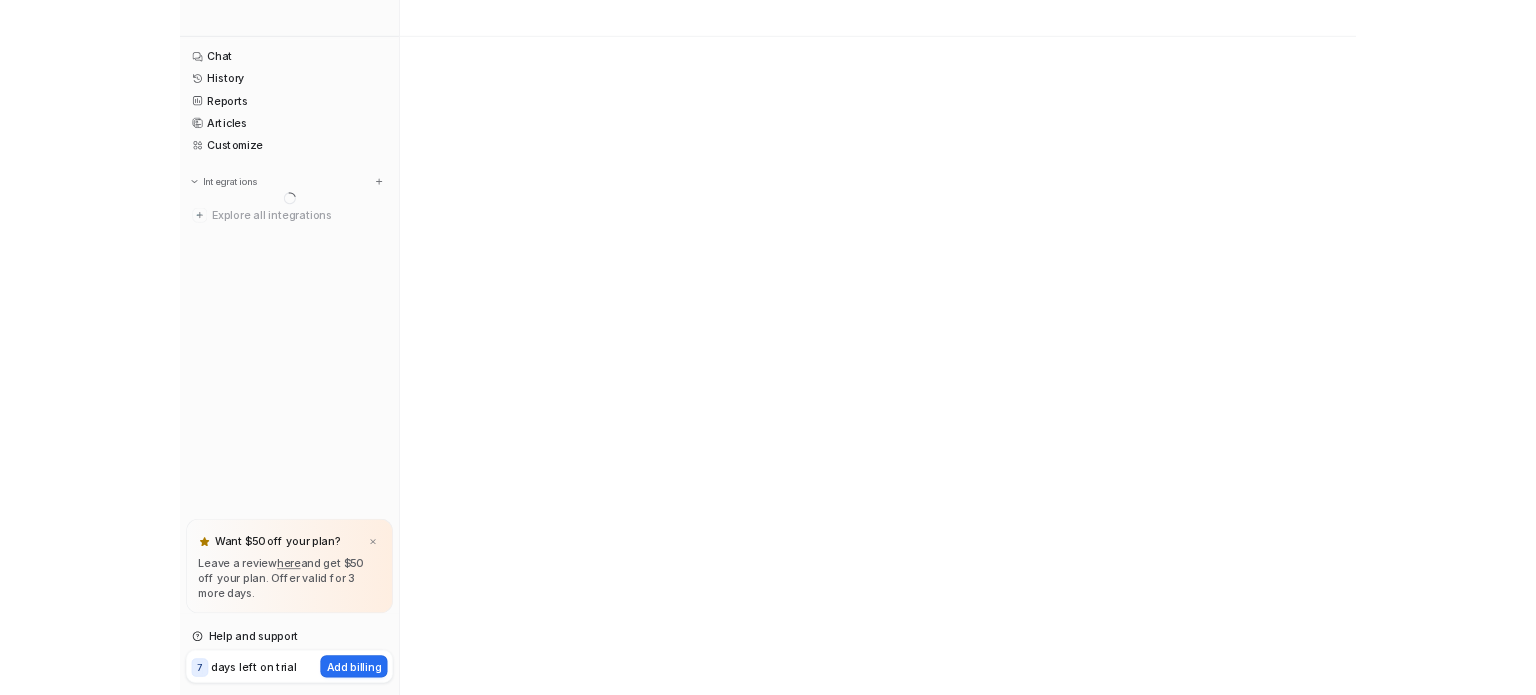 scroll, scrollTop: 0, scrollLeft: 0, axis: both 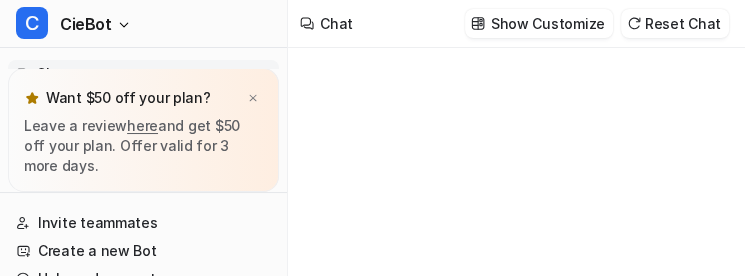 type on "**********" 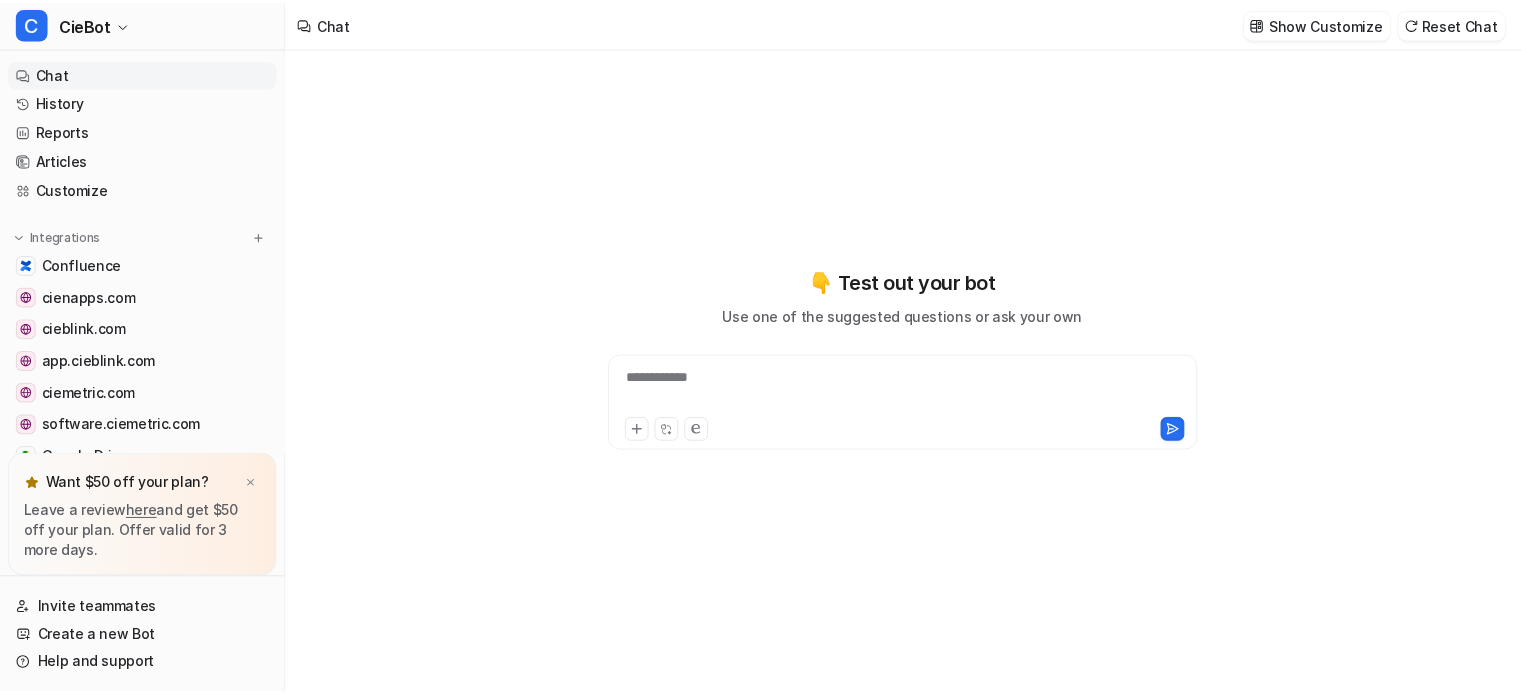 scroll, scrollTop: 172, scrollLeft: 0, axis: vertical 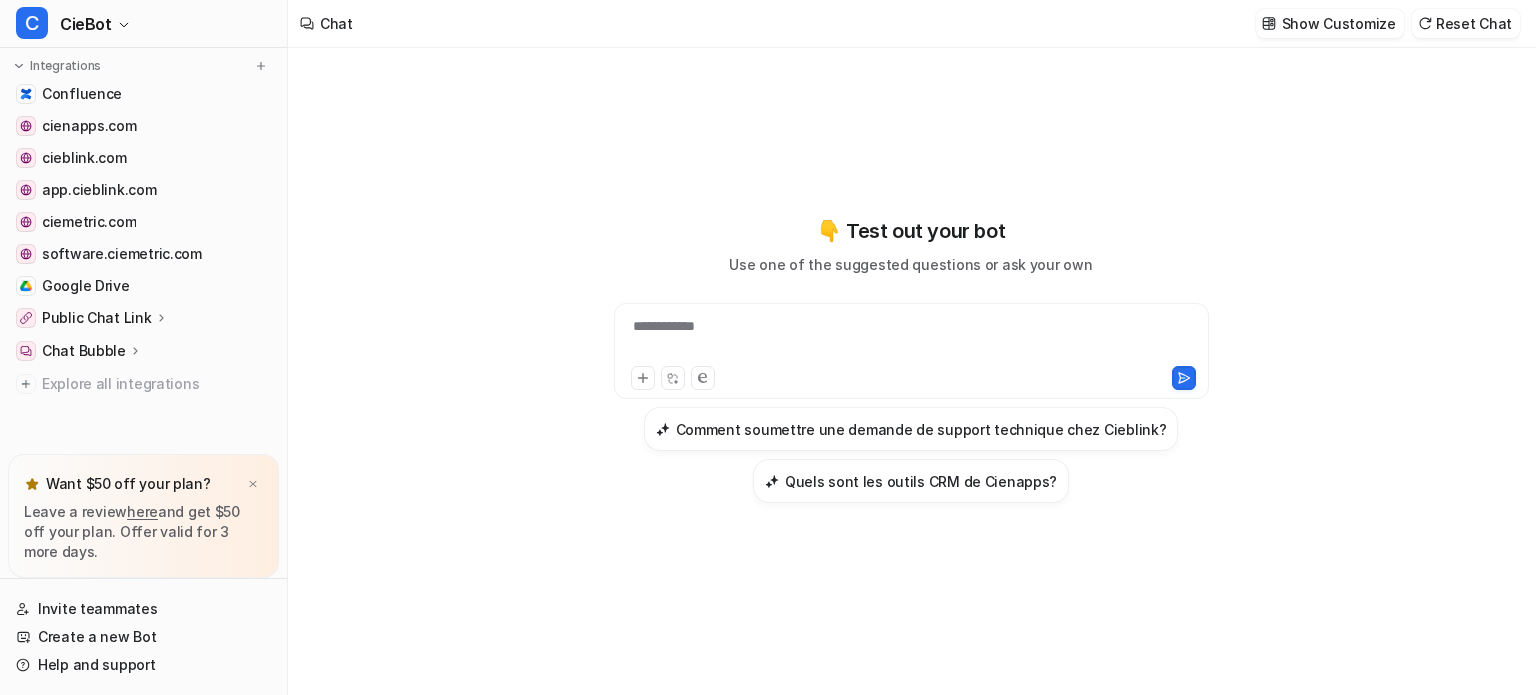 click on "Public Chat Link" at bounding box center (143, 318) 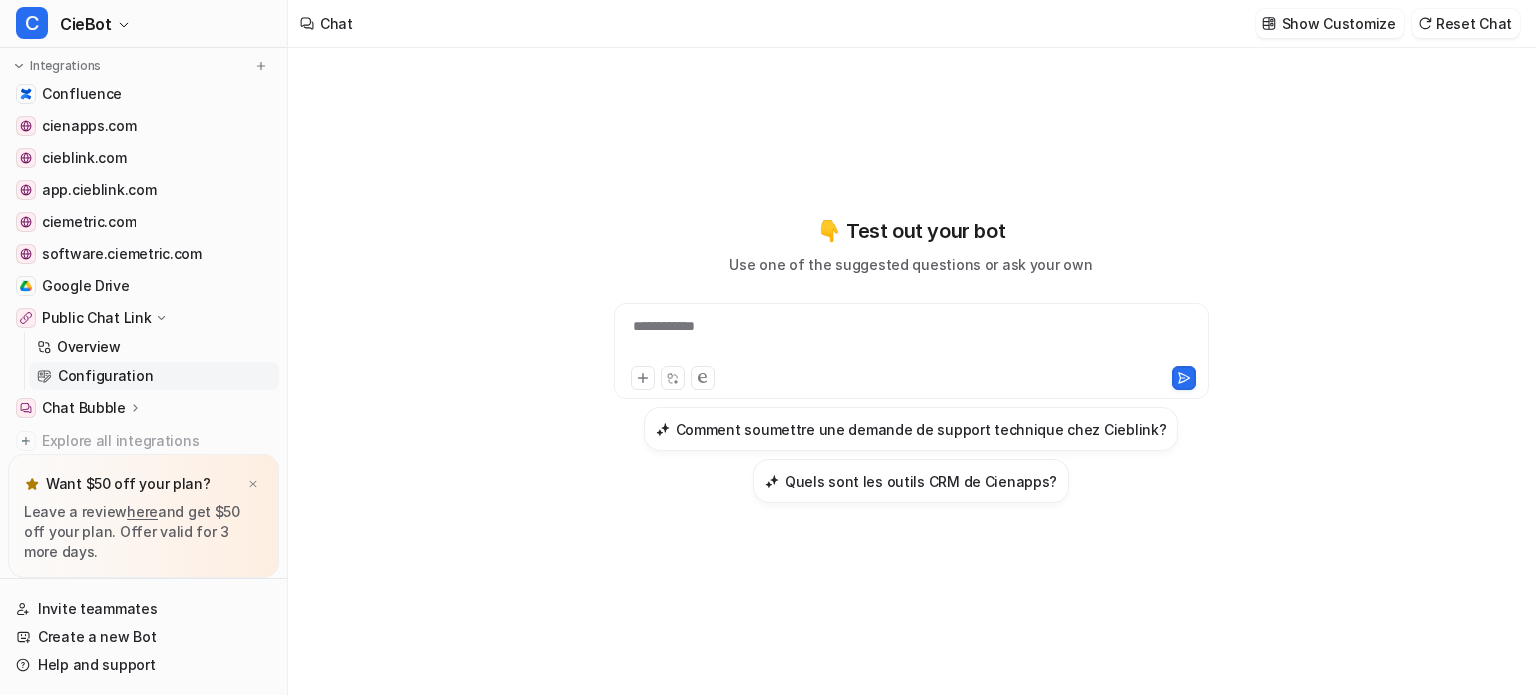 click on "Configuration" at bounding box center (105, 376) 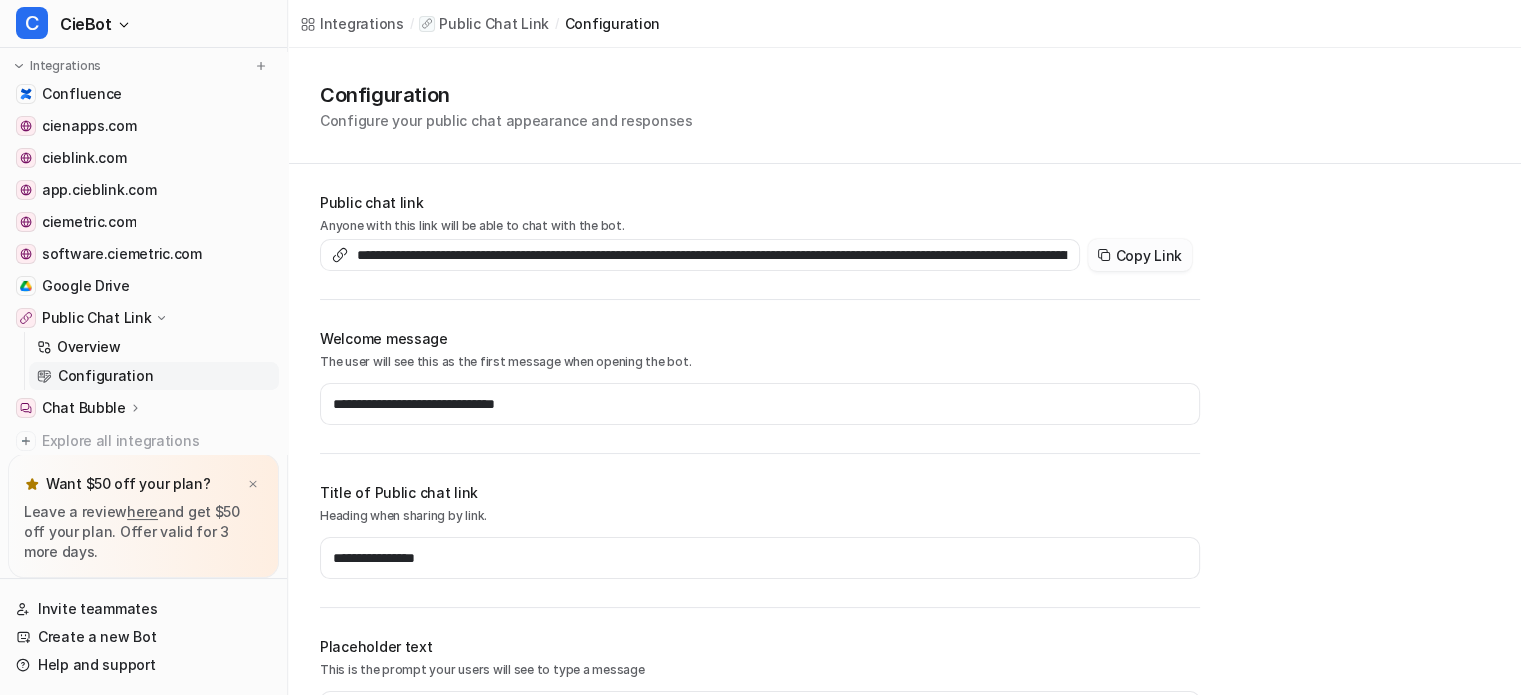 click on "Copy Link" at bounding box center [1140, 255] 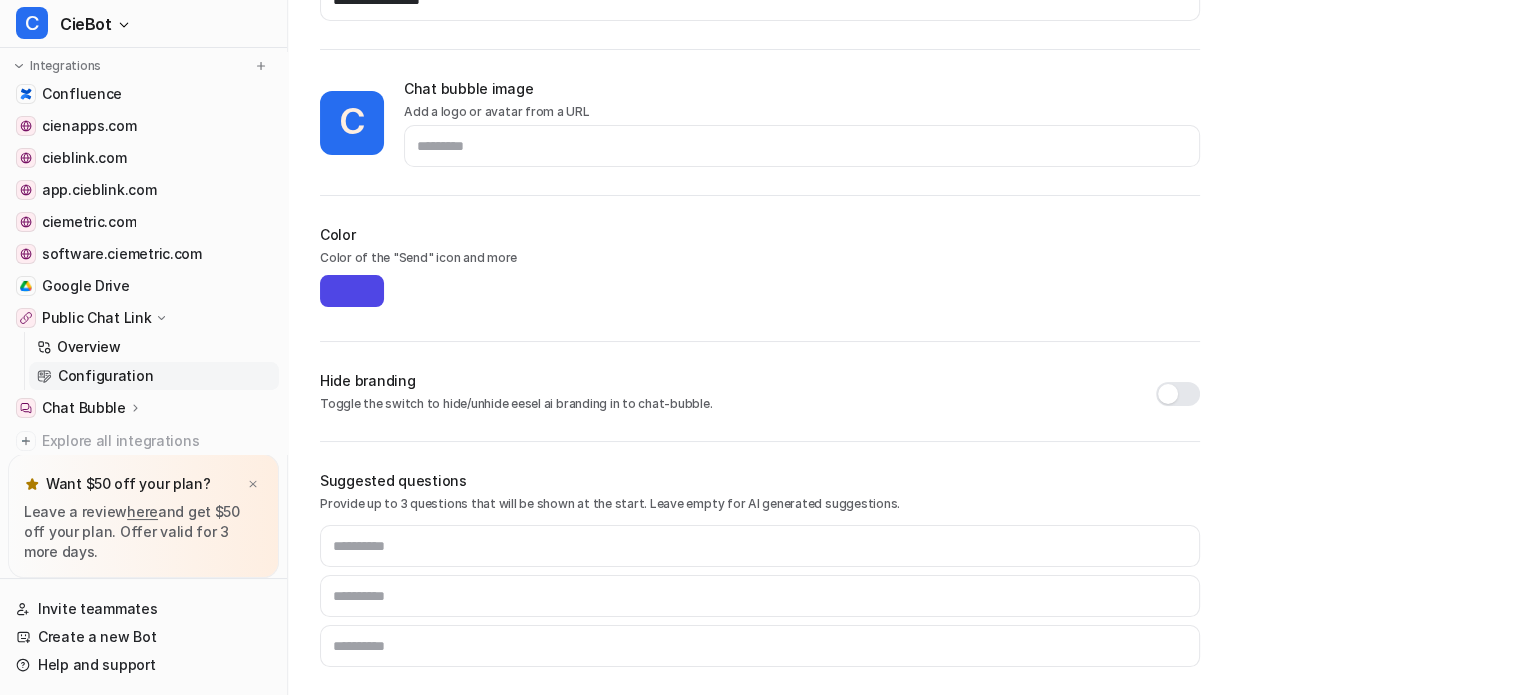 scroll, scrollTop: 716, scrollLeft: 0, axis: vertical 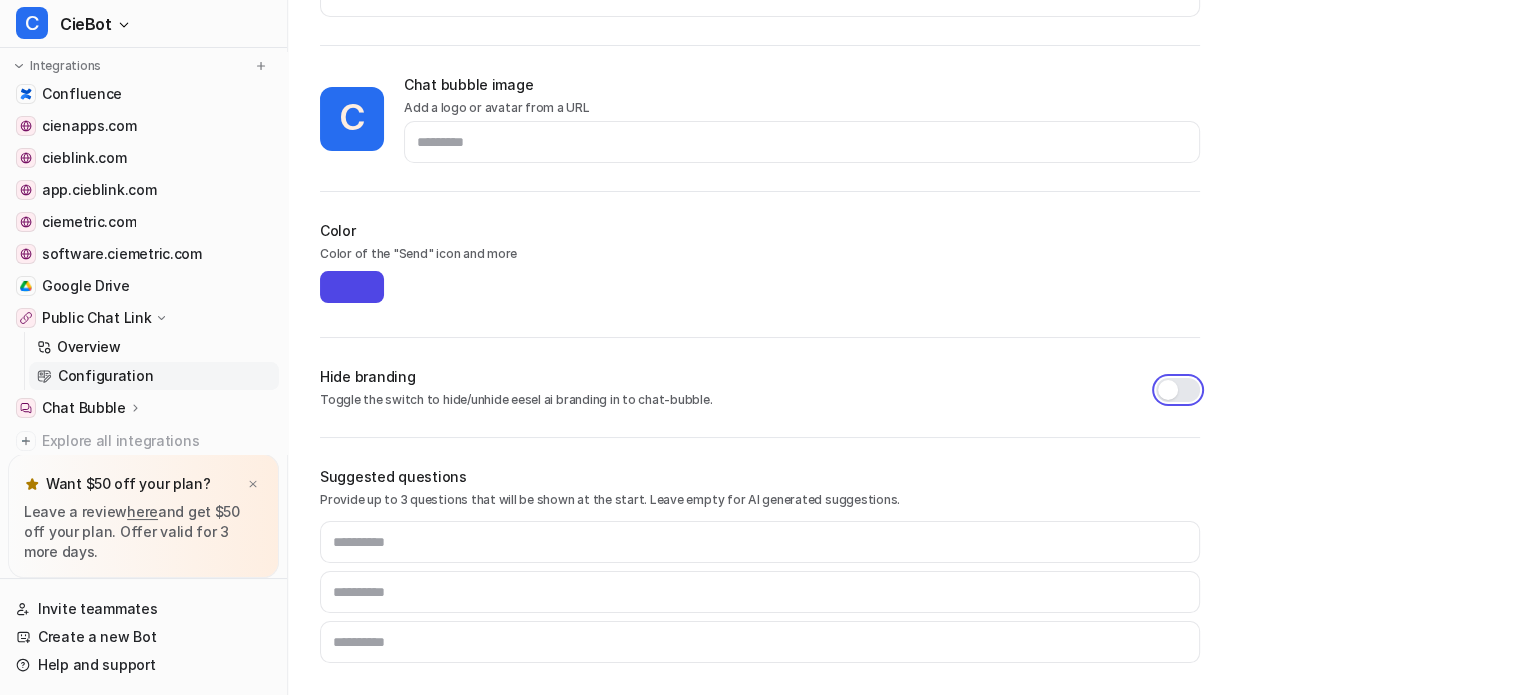 click at bounding box center (1178, 390) 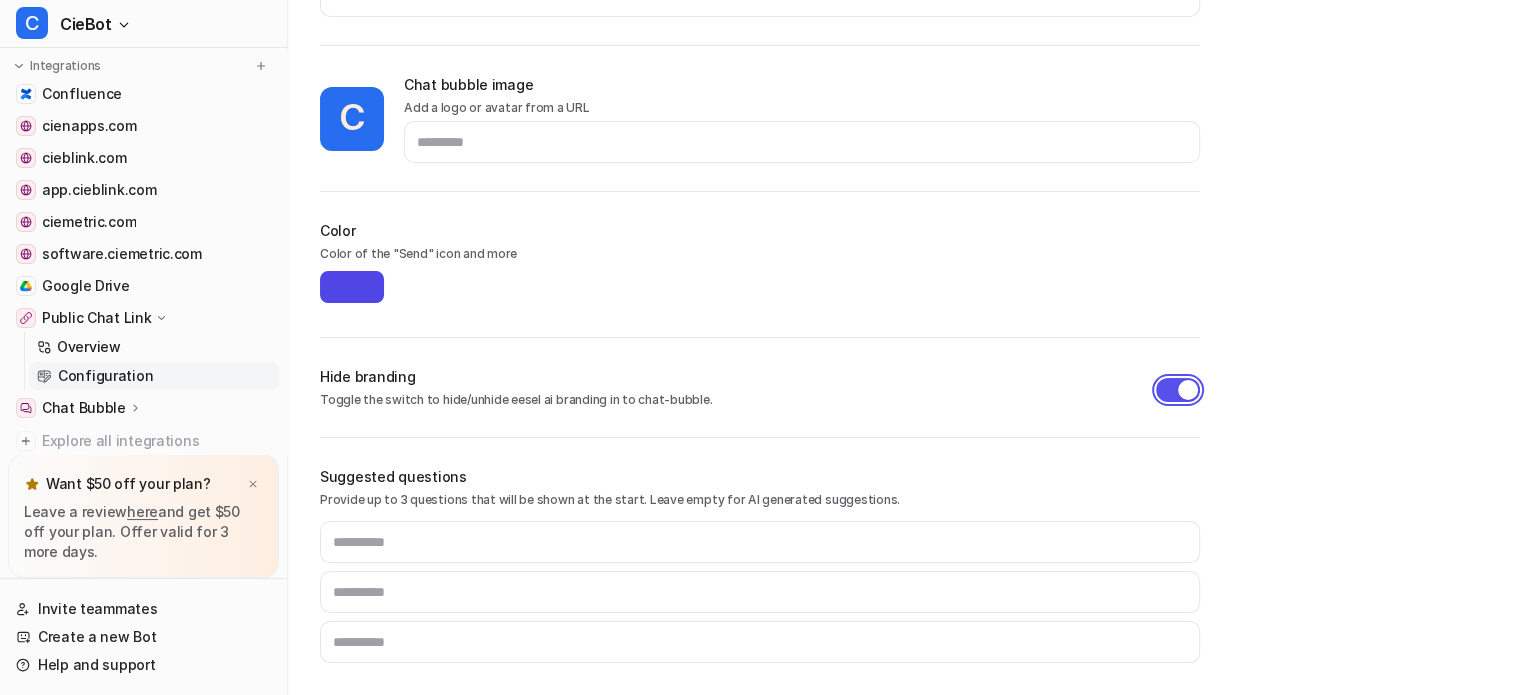 type on "*******" 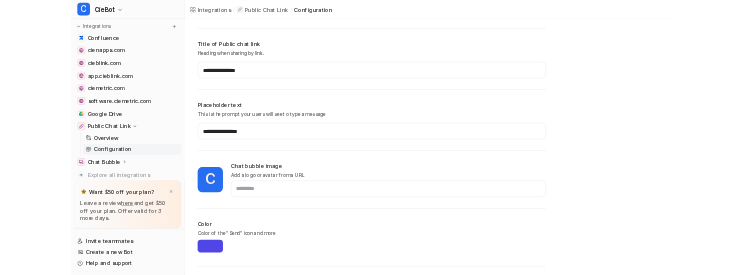 scroll, scrollTop: 416, scrollLeft: 0, axis: vertical 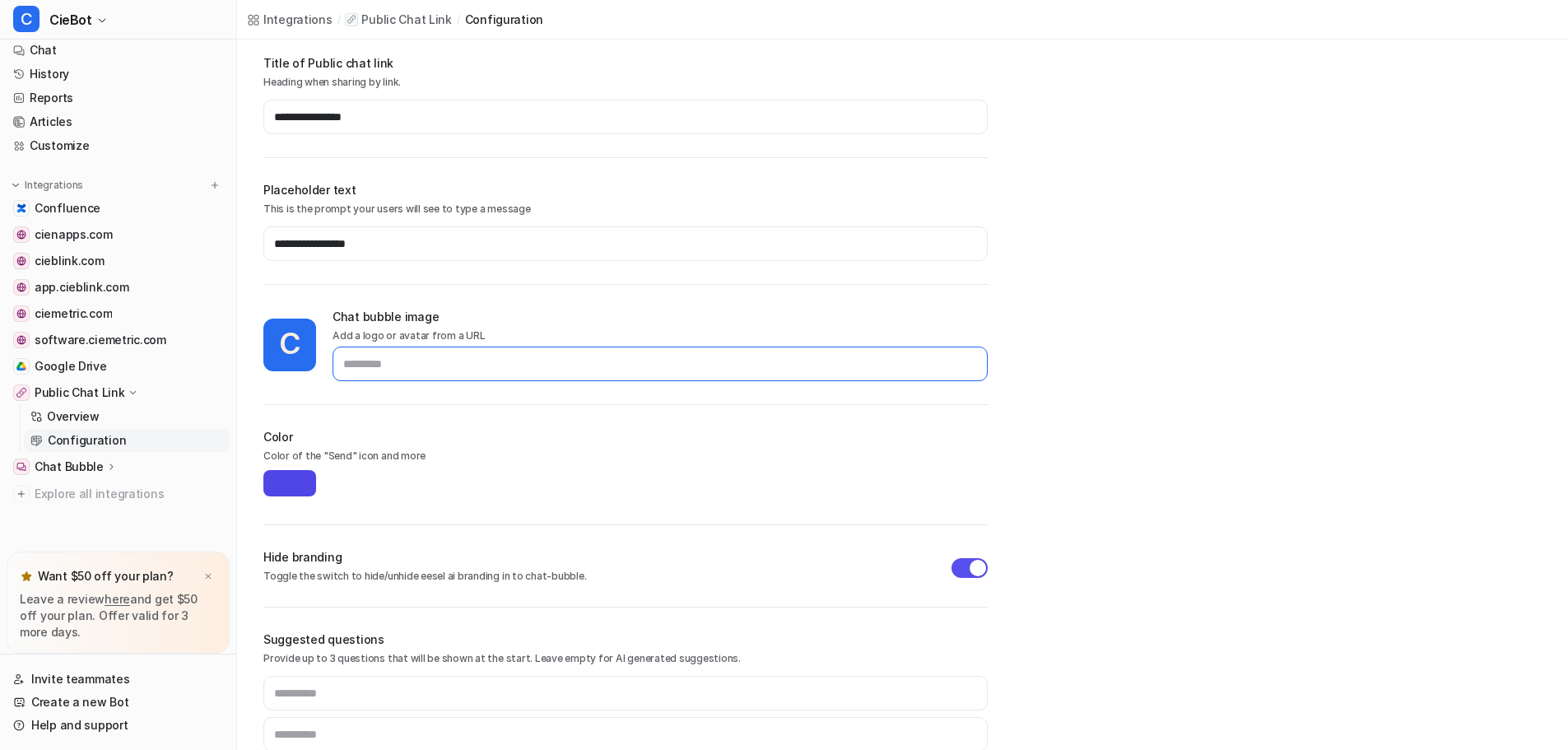click at bounding box center (660, 364) 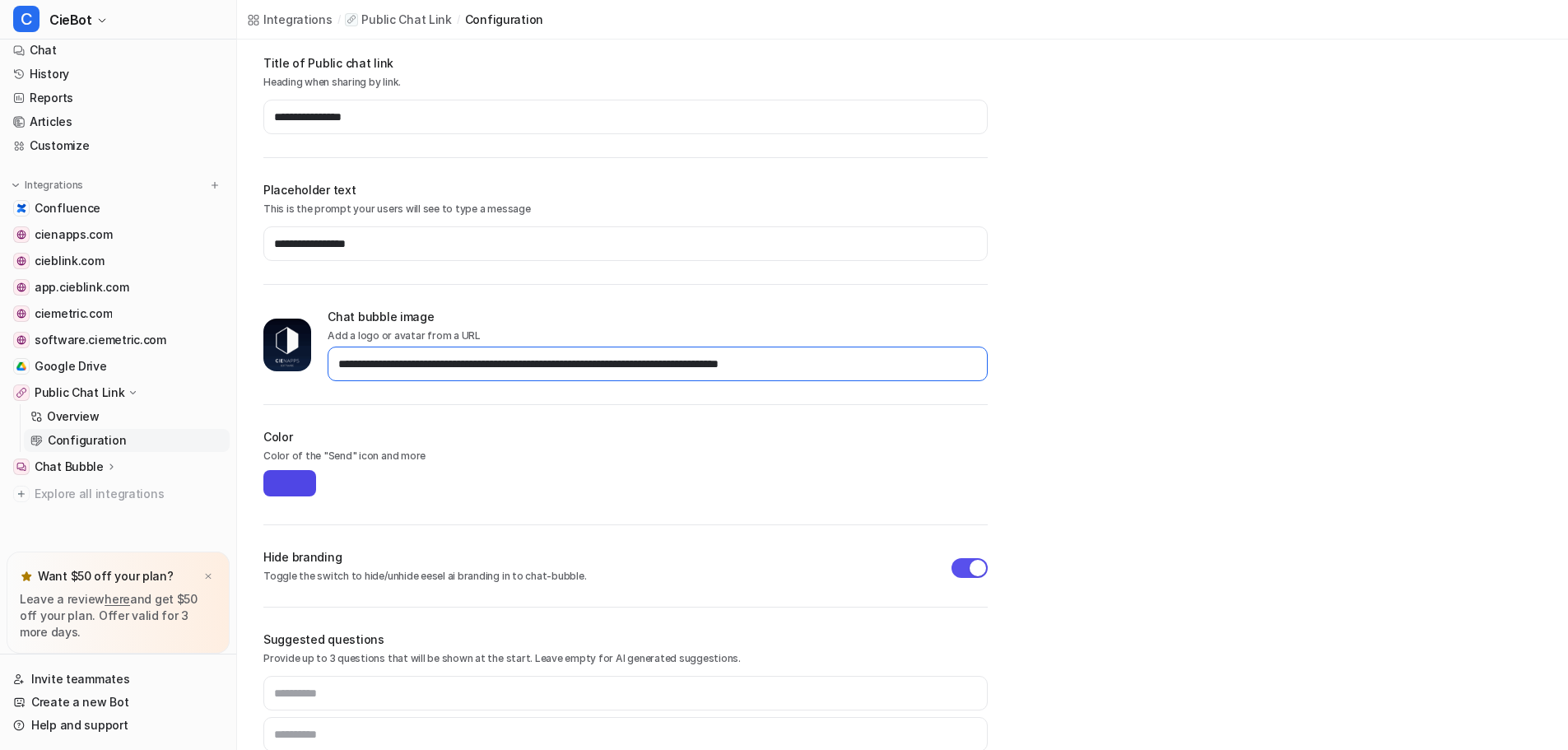type on "**********" 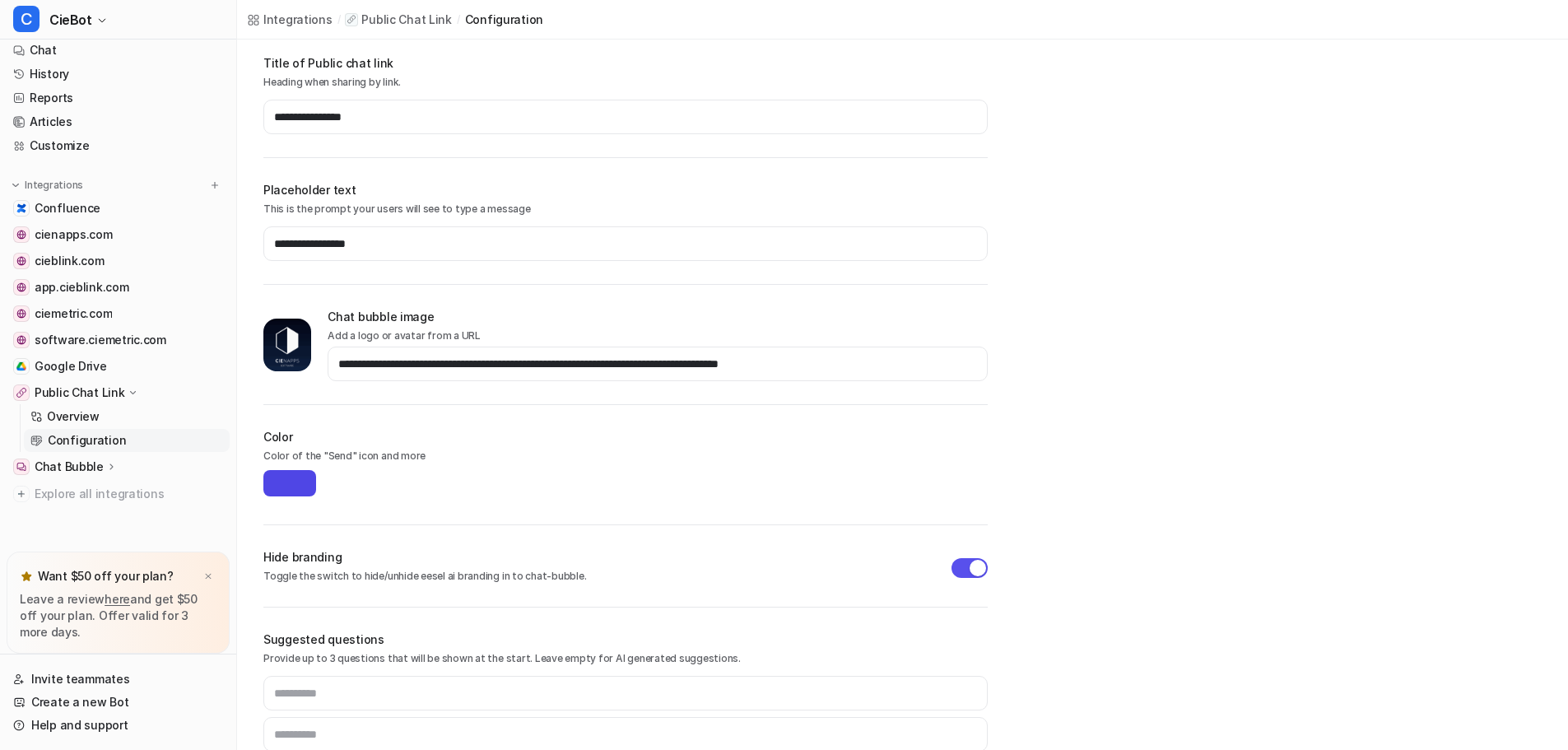 click on "**********" at bounding box center [902, 259] 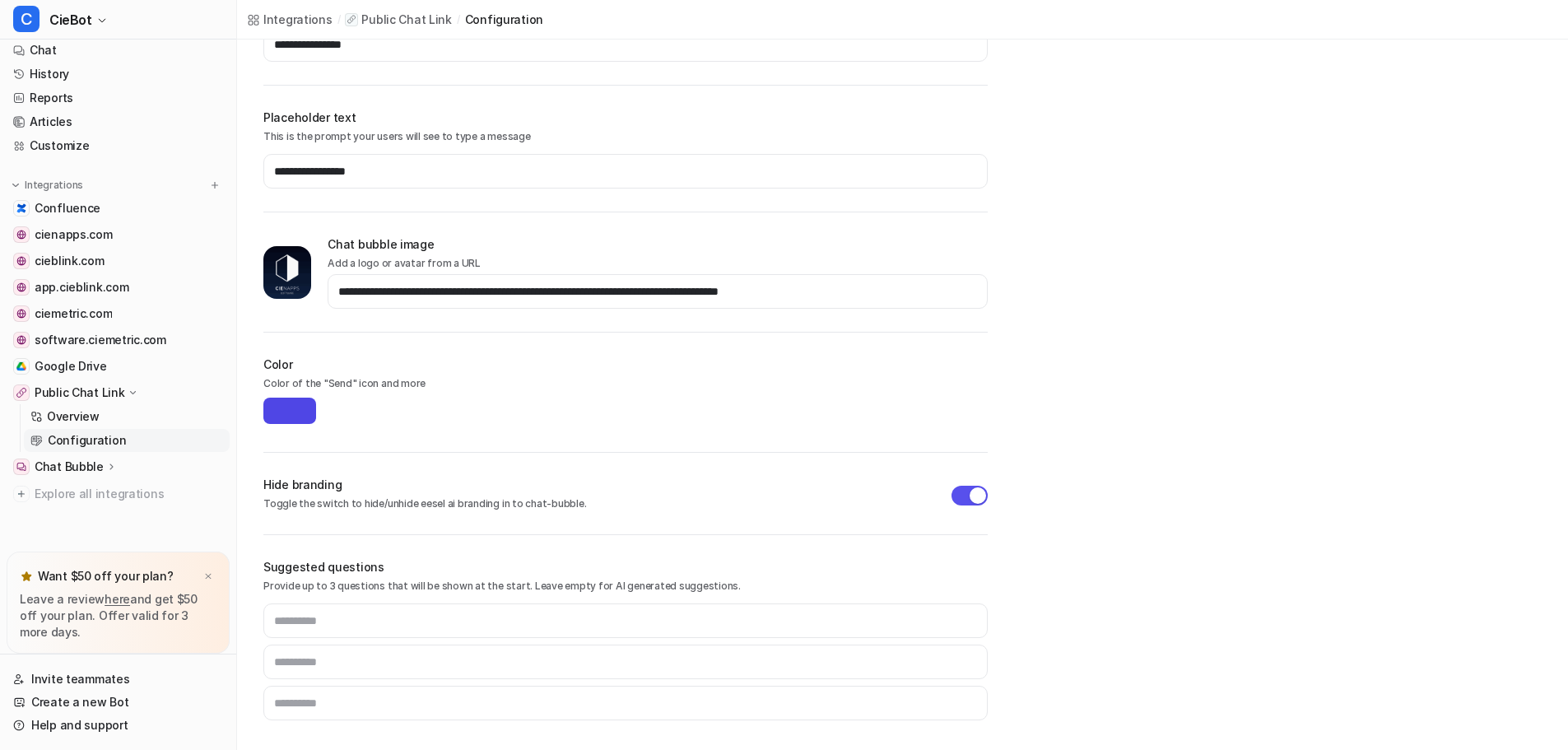 scroll, scrollTop: 0, scrollLeft: 0, axis: both 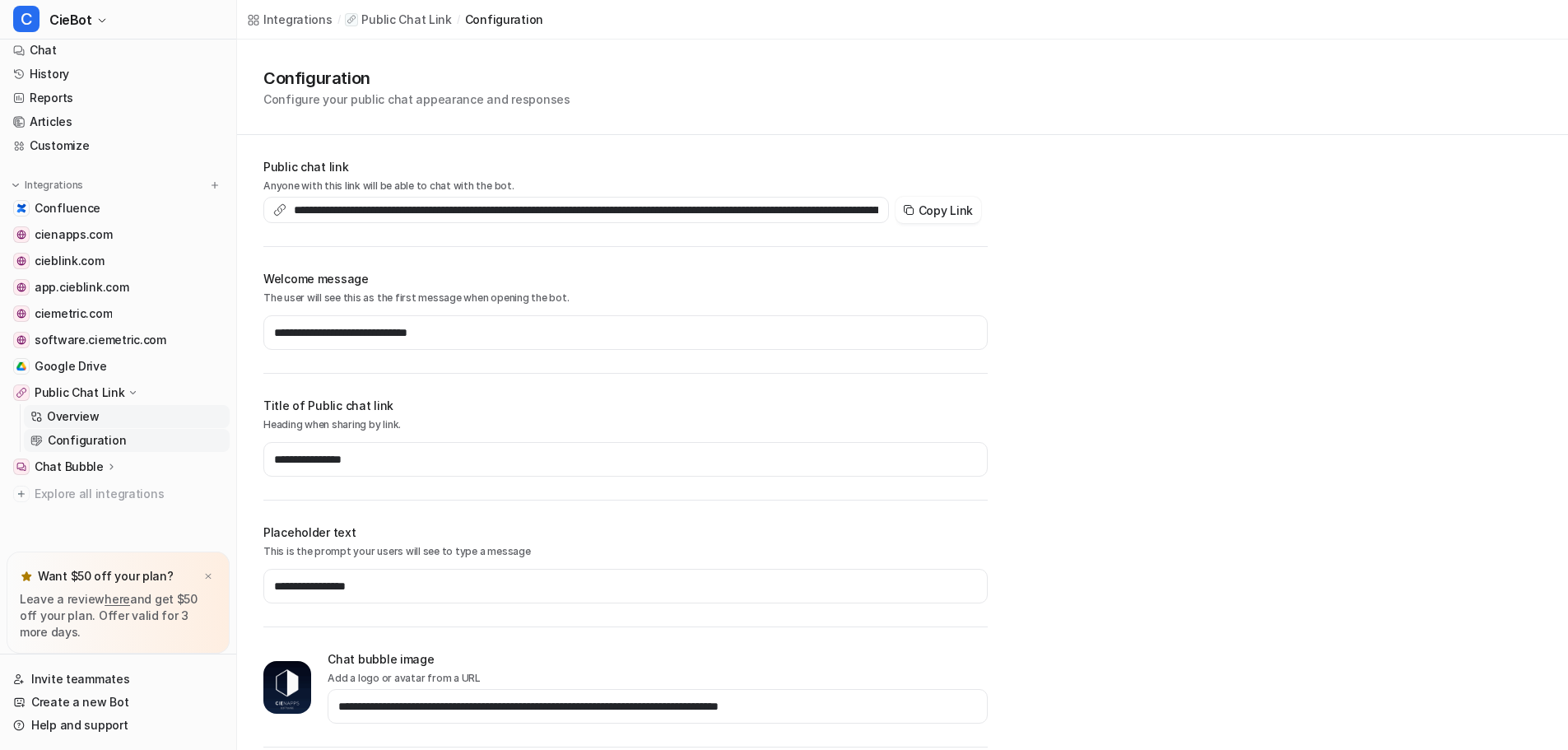 click on "Overview" at bounding box center [73, 417] 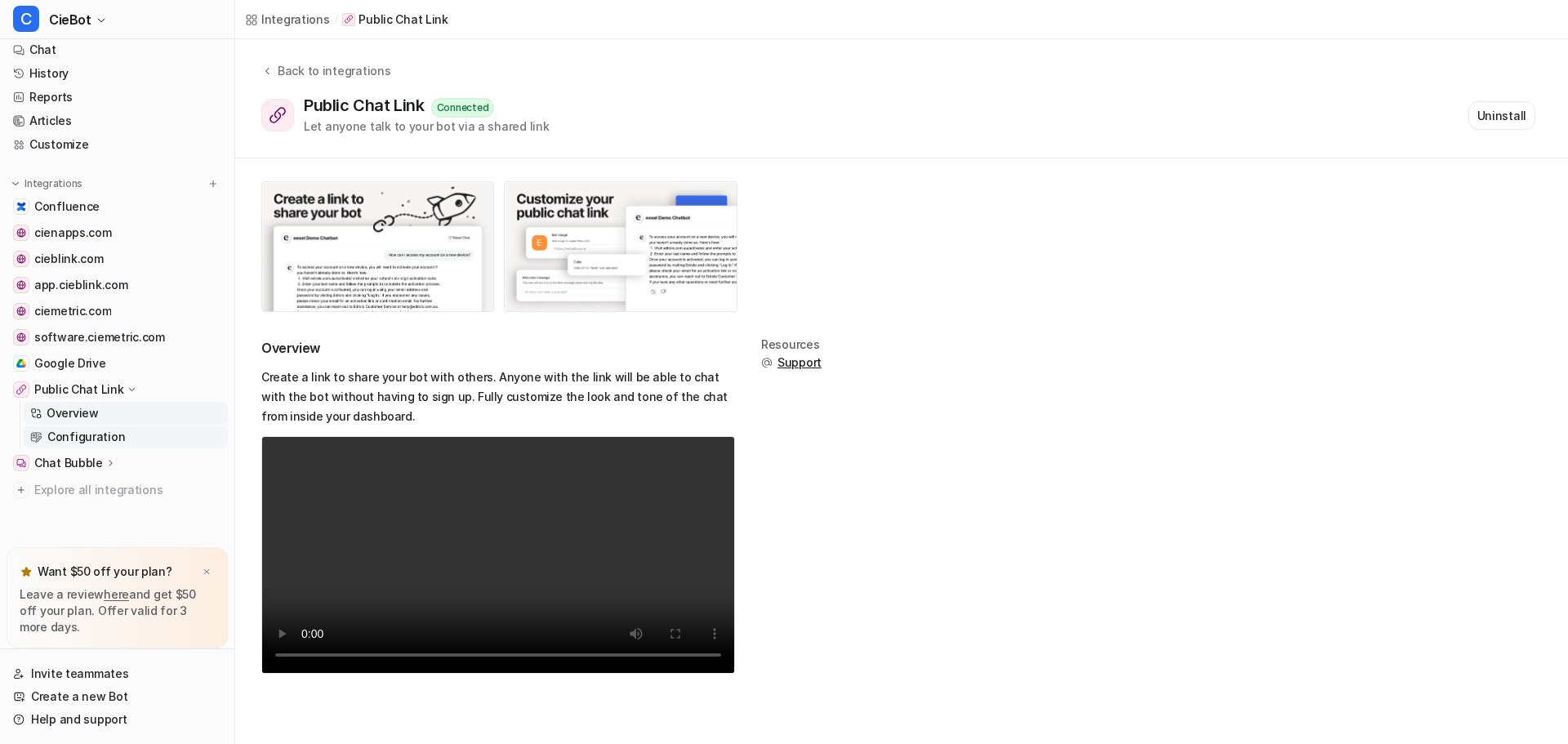 click on "Configuration" at bounding box center (86, 437) 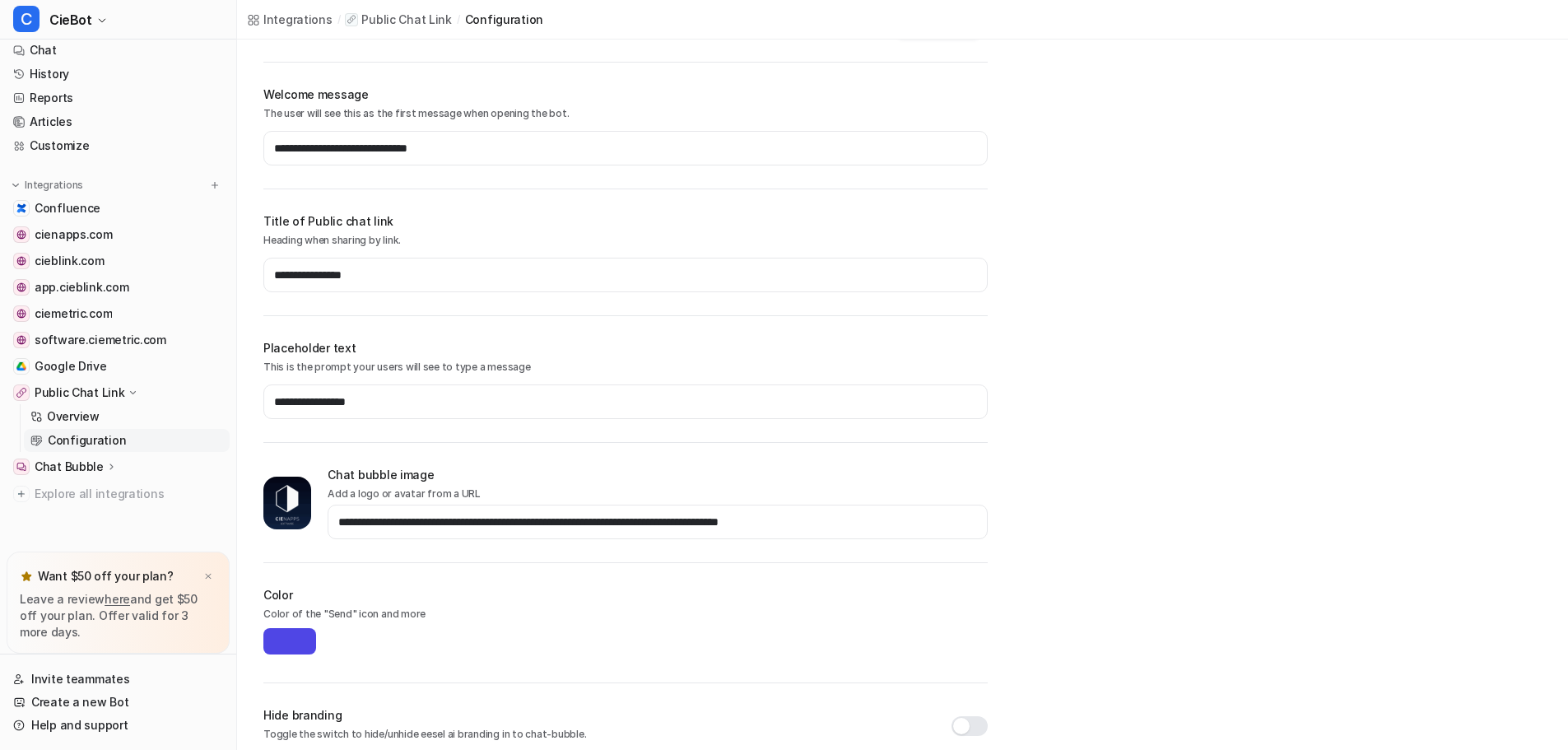 scroll, scrollTop: 329, scrollLeft: 0, axis: vertical 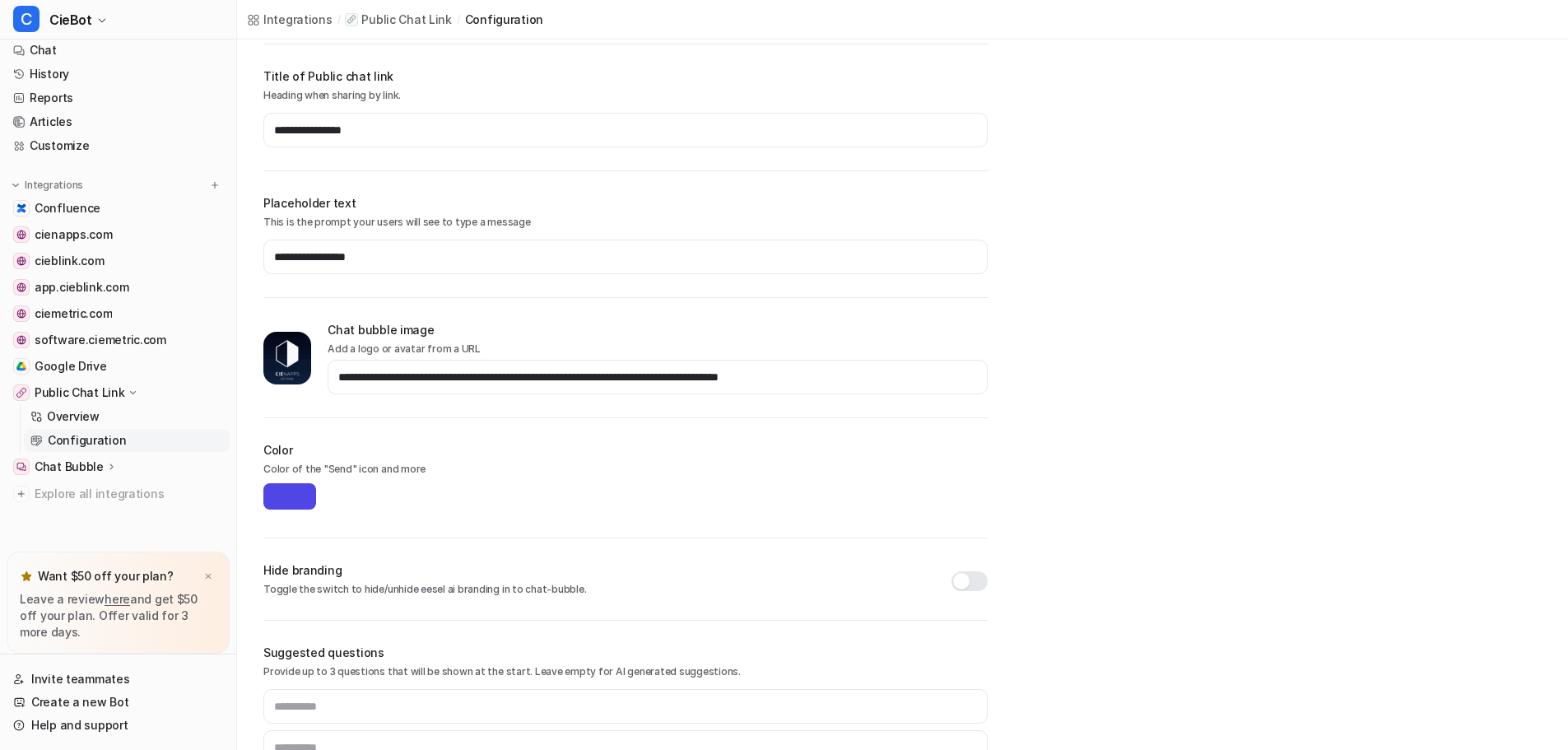 click on "*******" at bounding box center [290, 496] 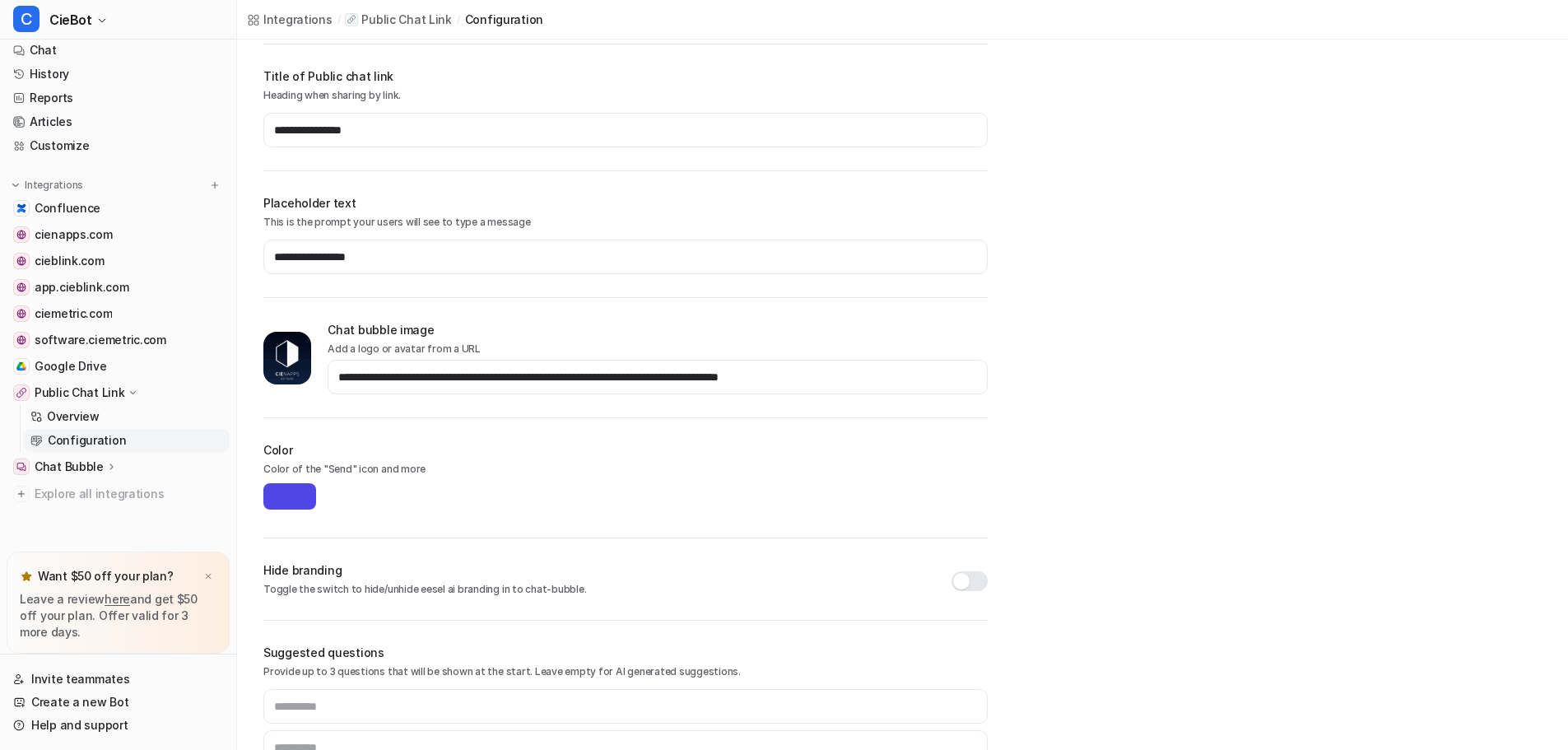 type on "**********" 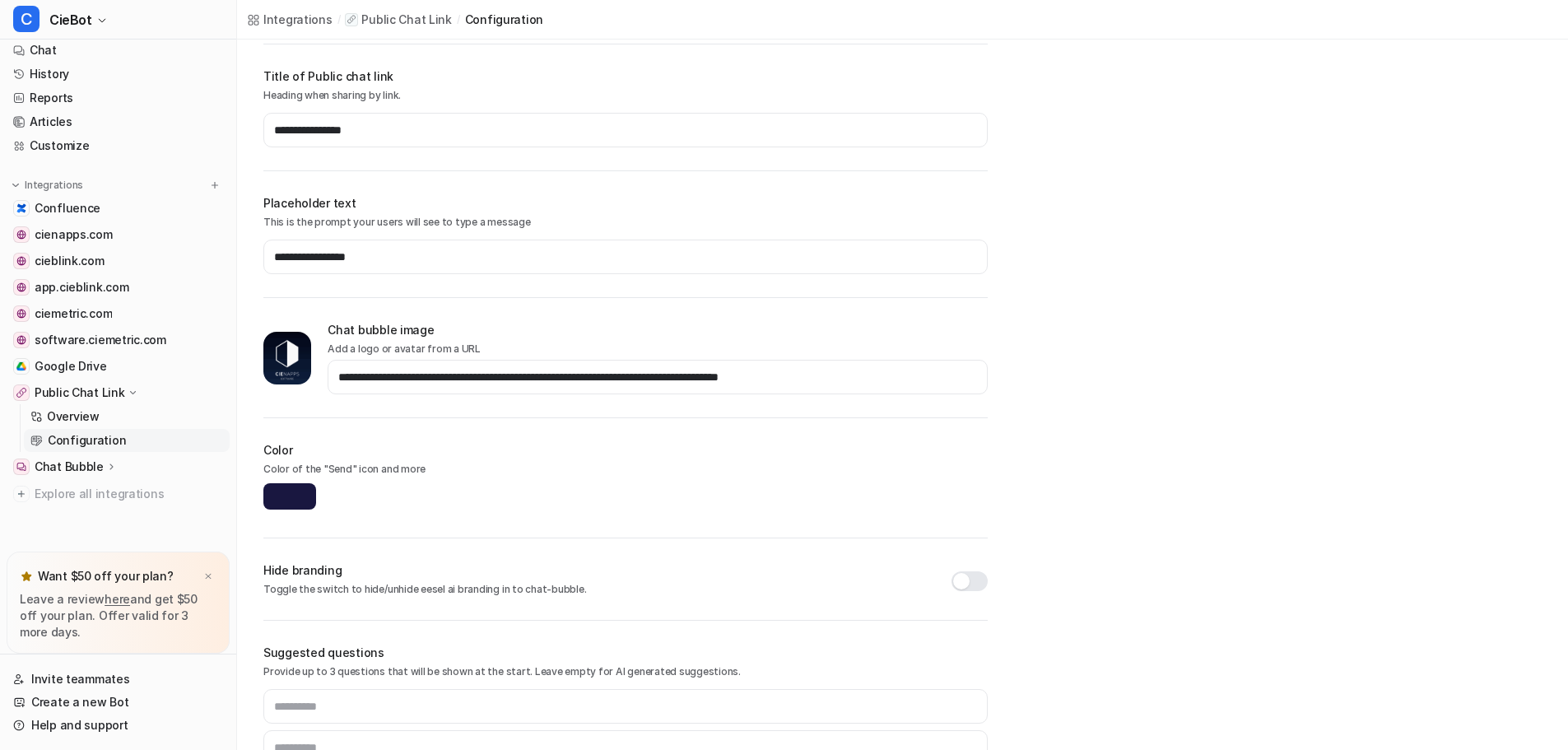 type on "*******" 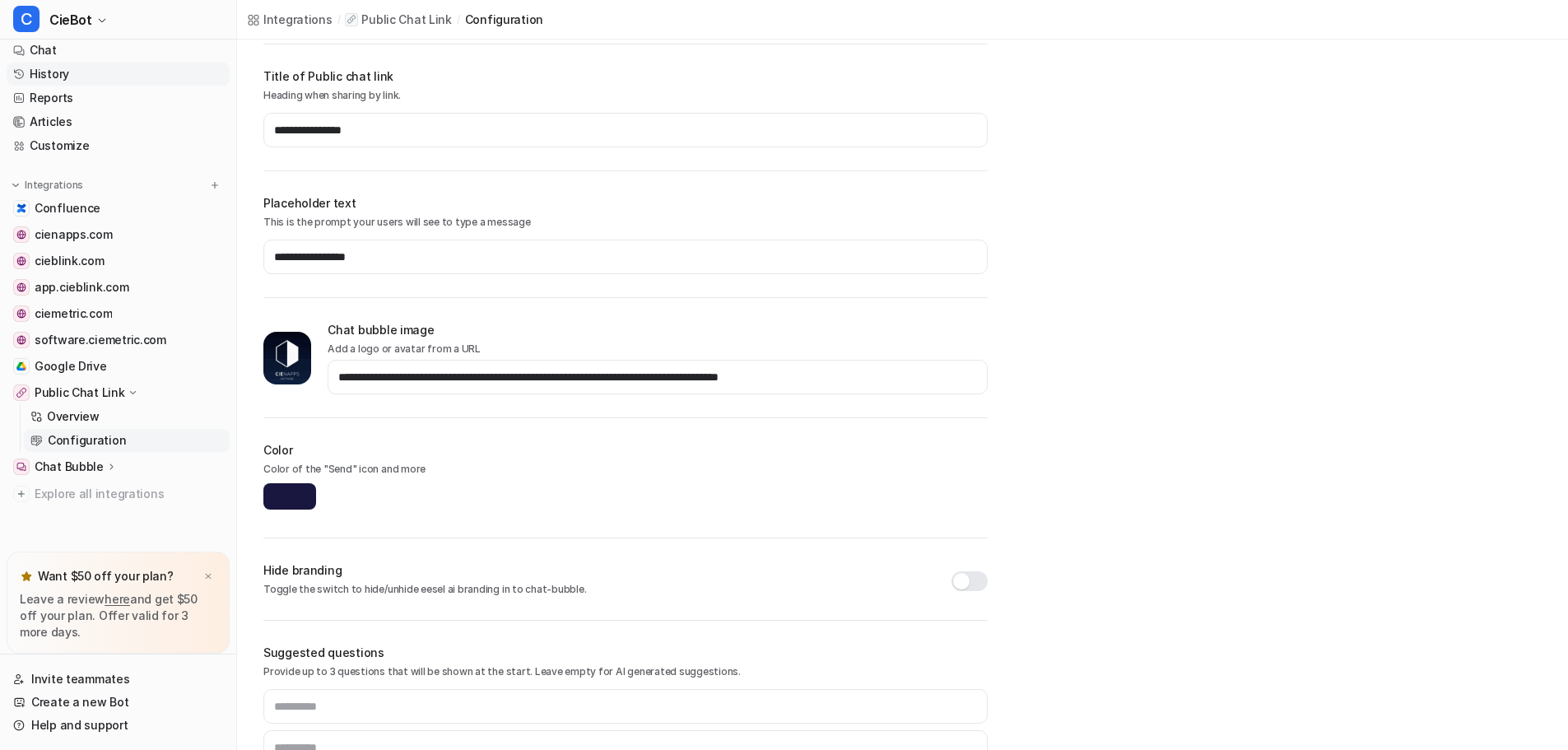 click on "History" at bounding box center [118, 74] 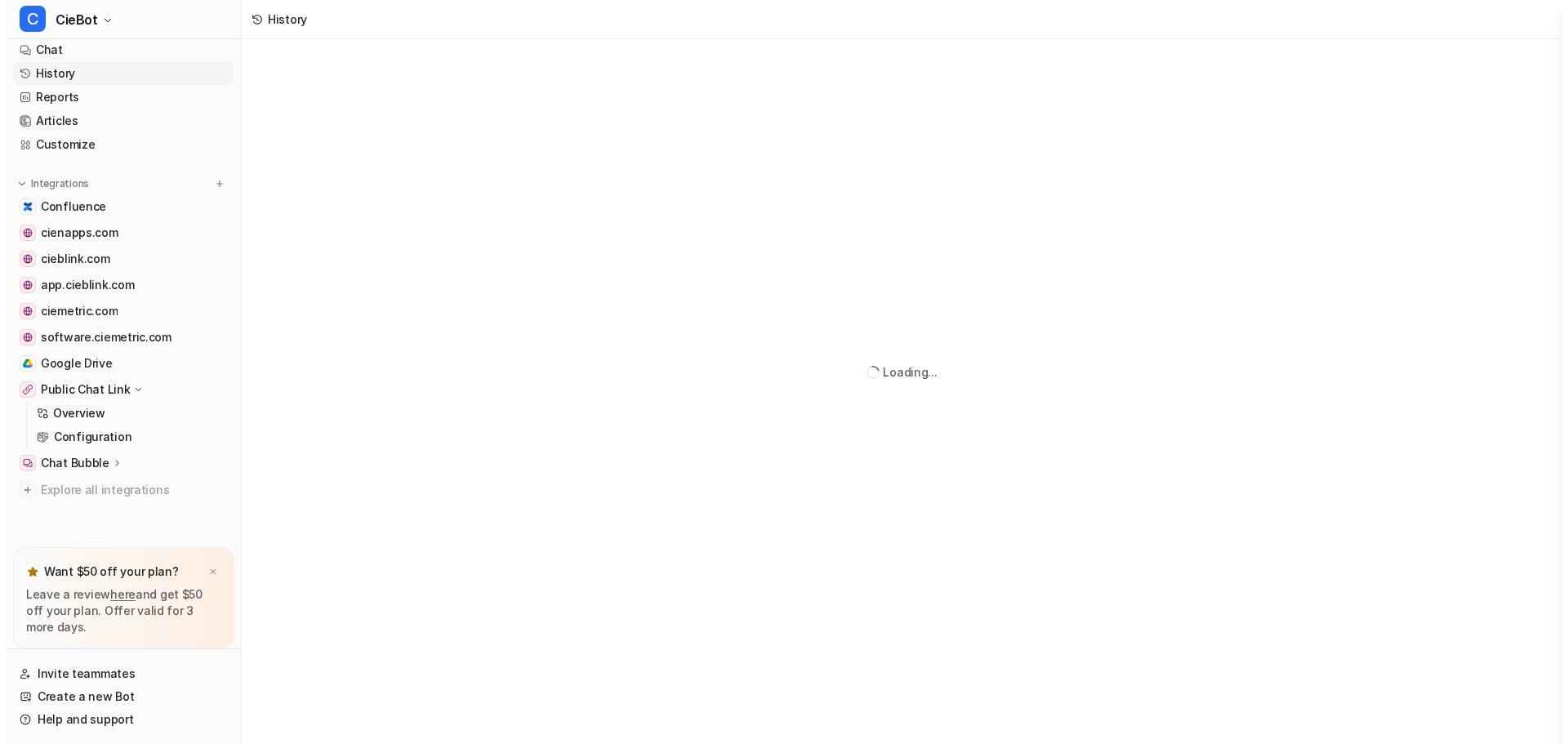 scroll, scrollTop: 0, scrollLeft: 0, axis: both 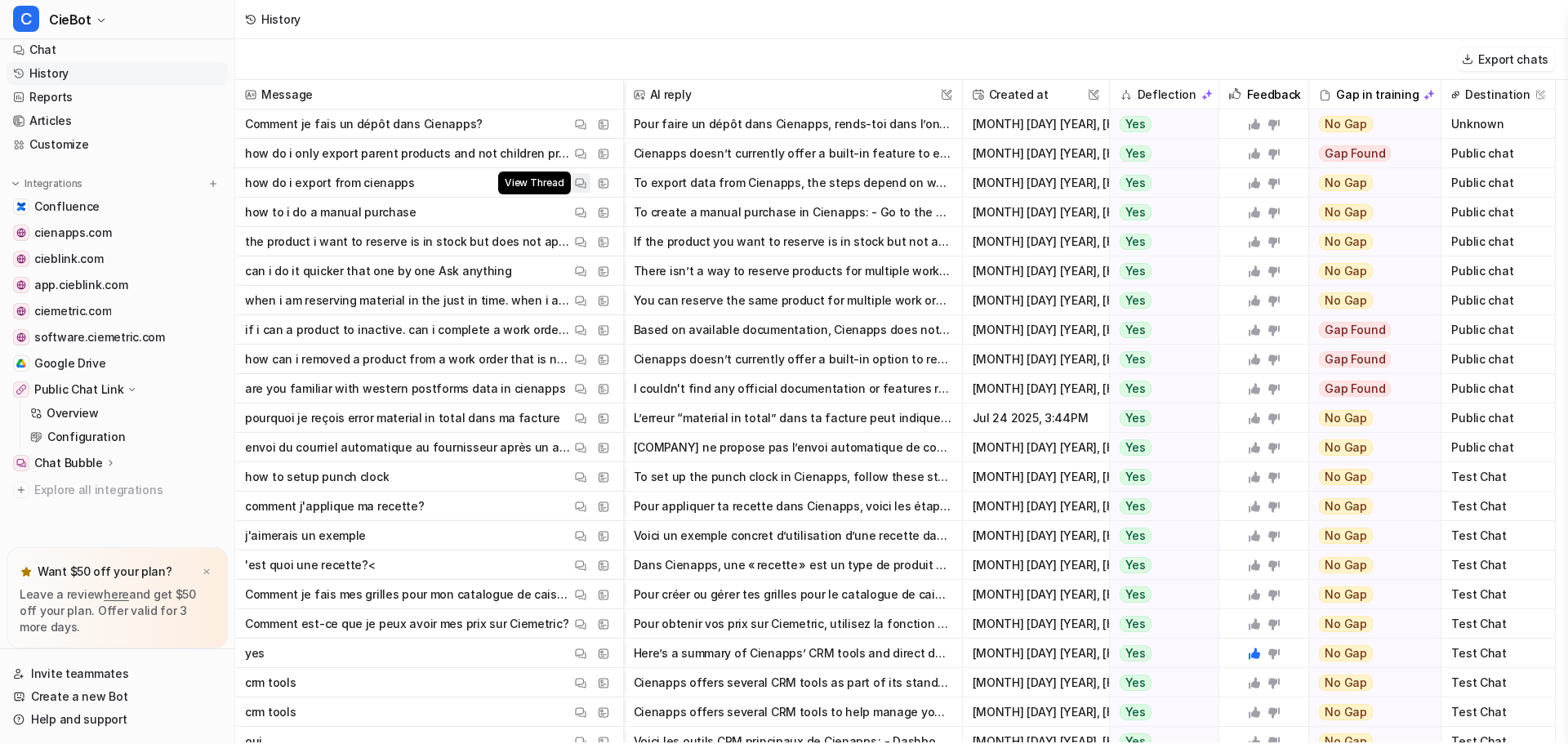click at bounding box center [581, 183] 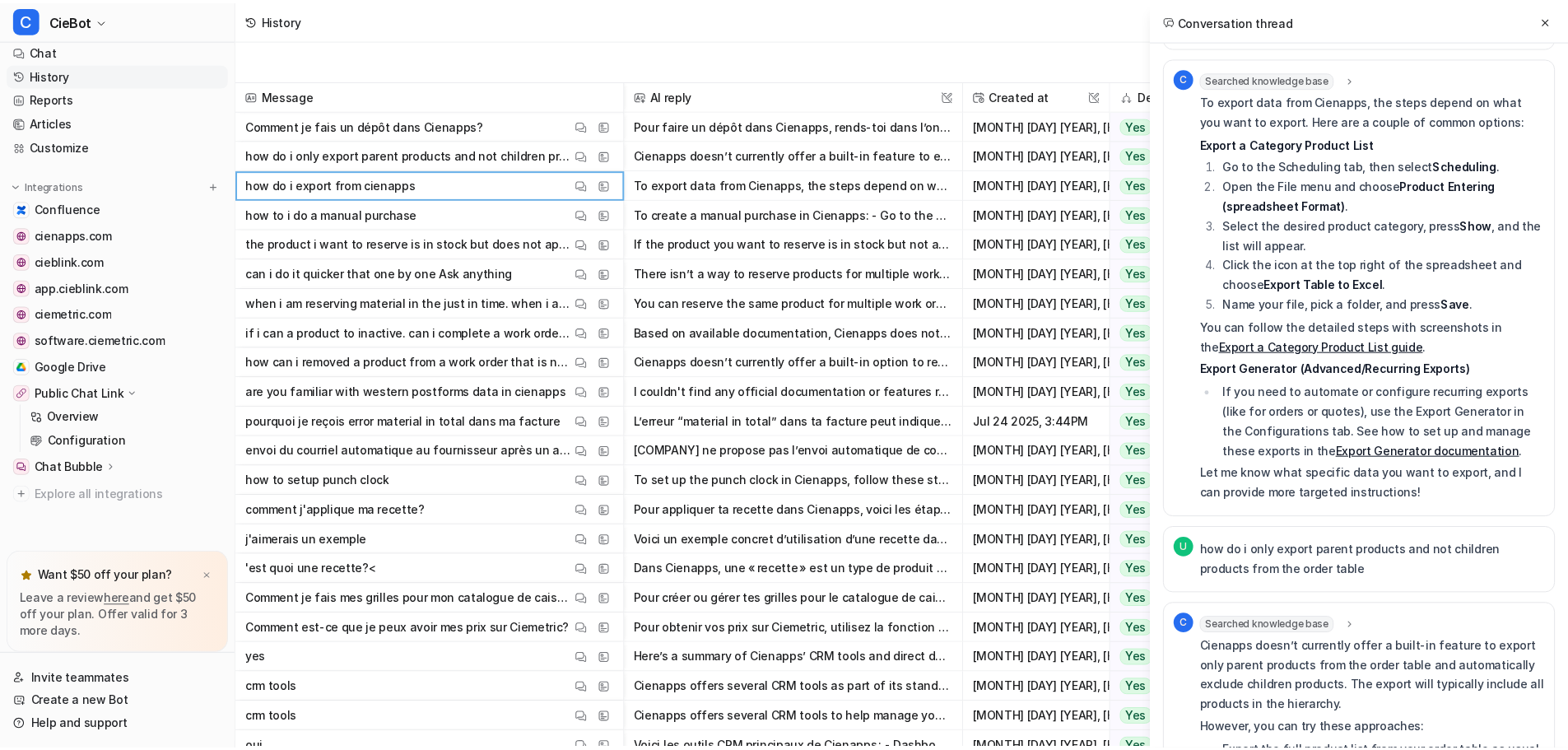 scroll, scrollTop: 0, scrollLeft: 0, axis: both 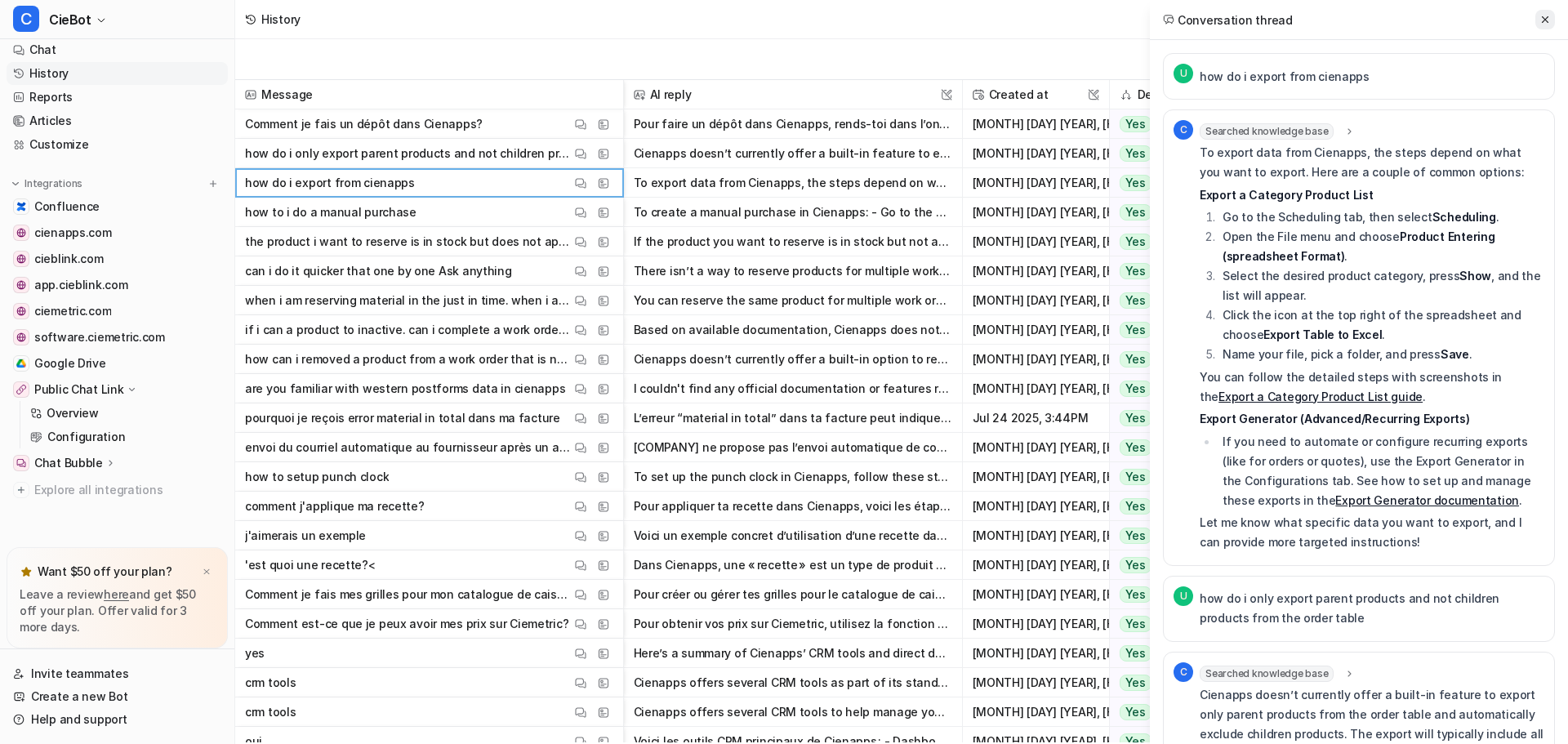 click at bounding box center (1545, 20) 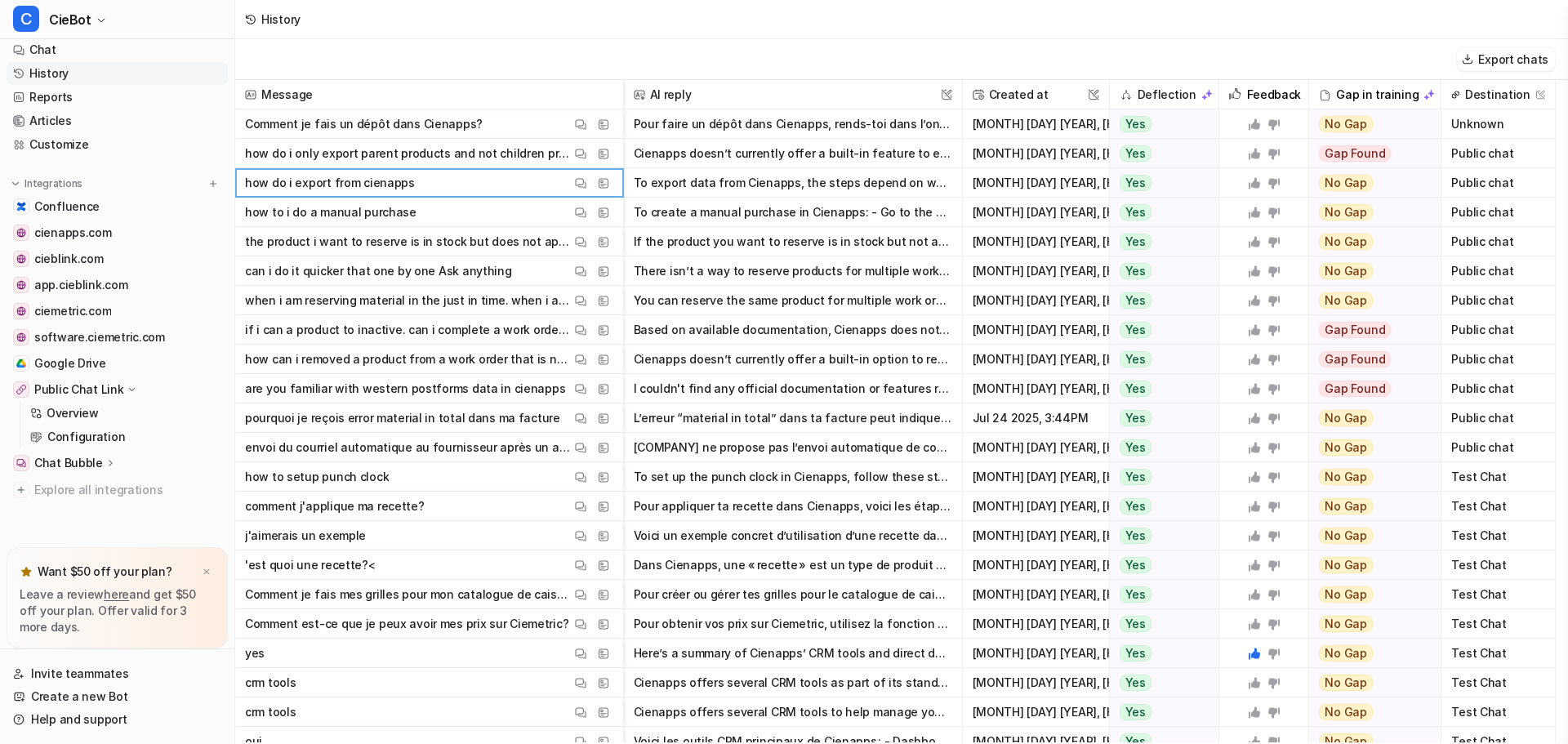 click on "Confluence cienapps.com cieblink.com app.cieblink.com ciemetric.com software.ciemetric.com Google Drive Public Chat Link Overview Configuration Chat Bubble Overview Configuration Code snippet Explore all integrations" at bounding box center [117, 348] 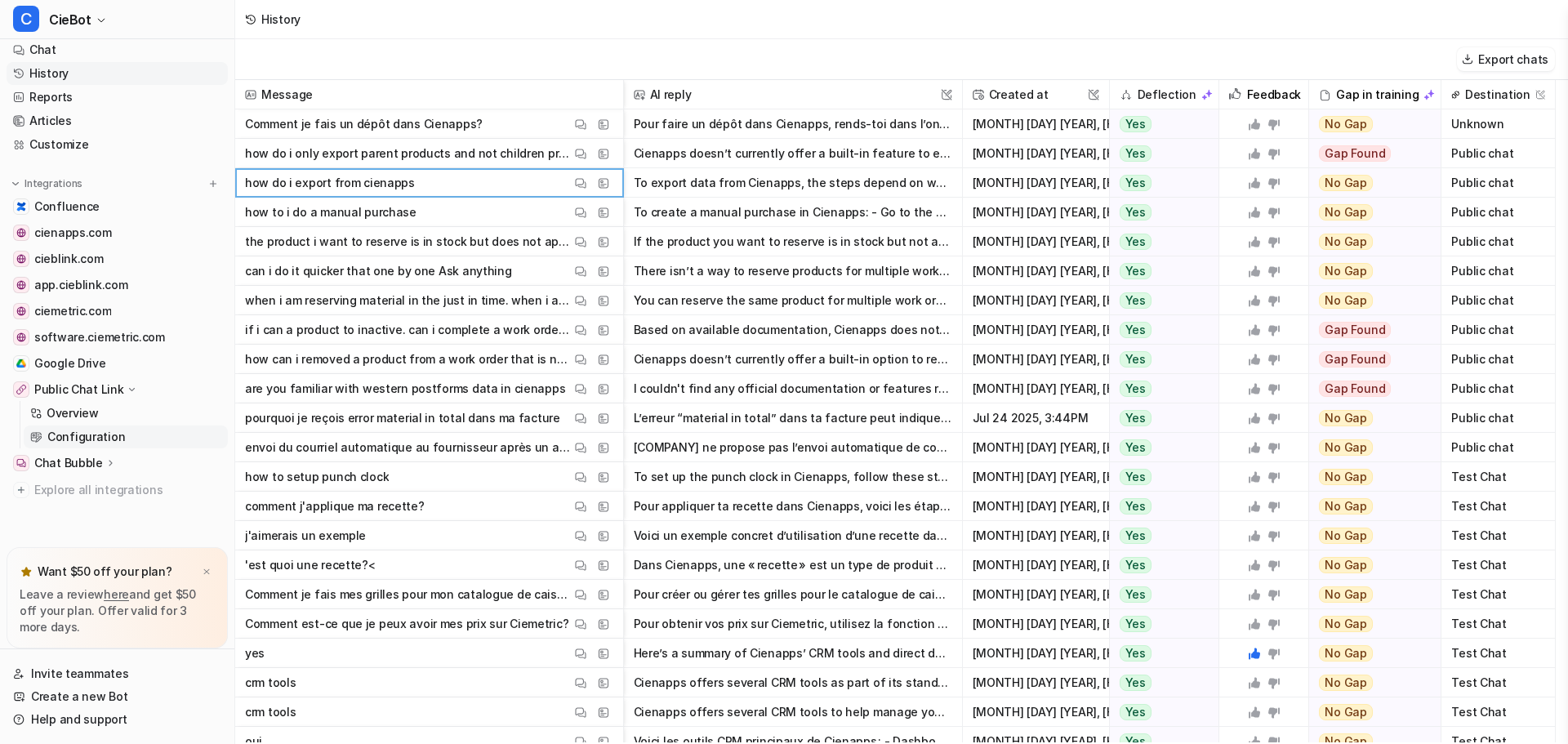 click on "Configuration" at bounding box center (86, 437) 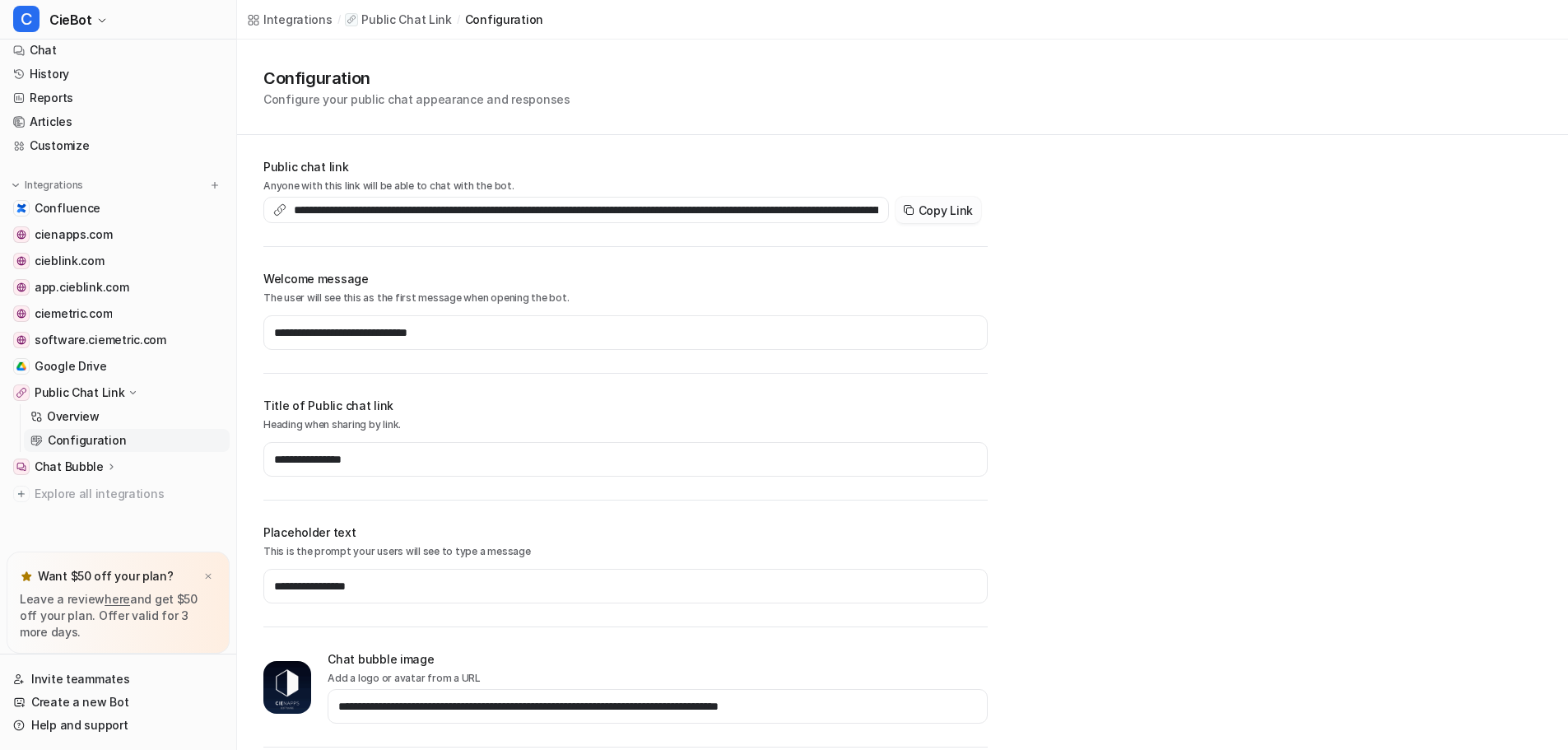 click on "Copy Link" at bounding box center [938, 210] 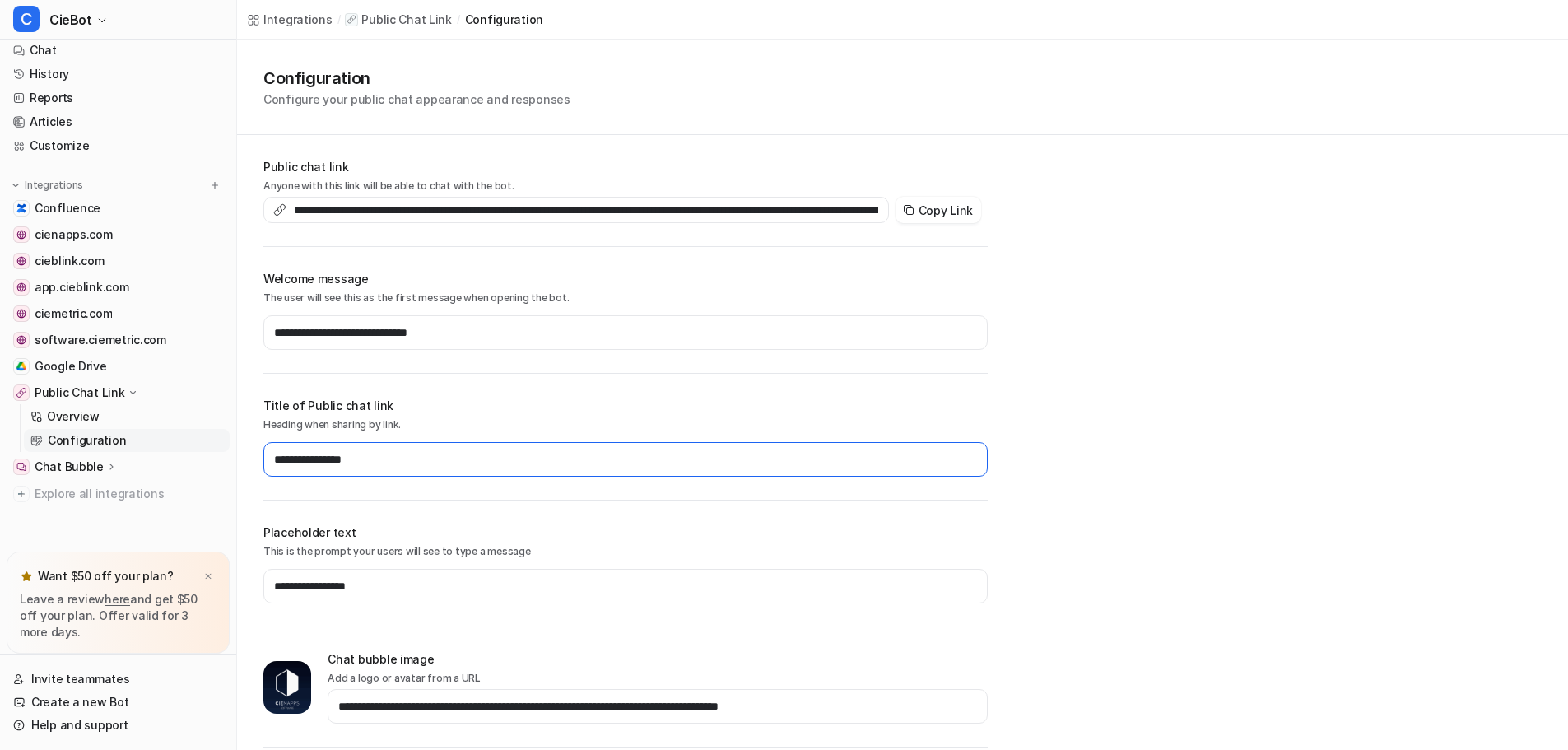 click on "**********" at bounding box center (626, 459) 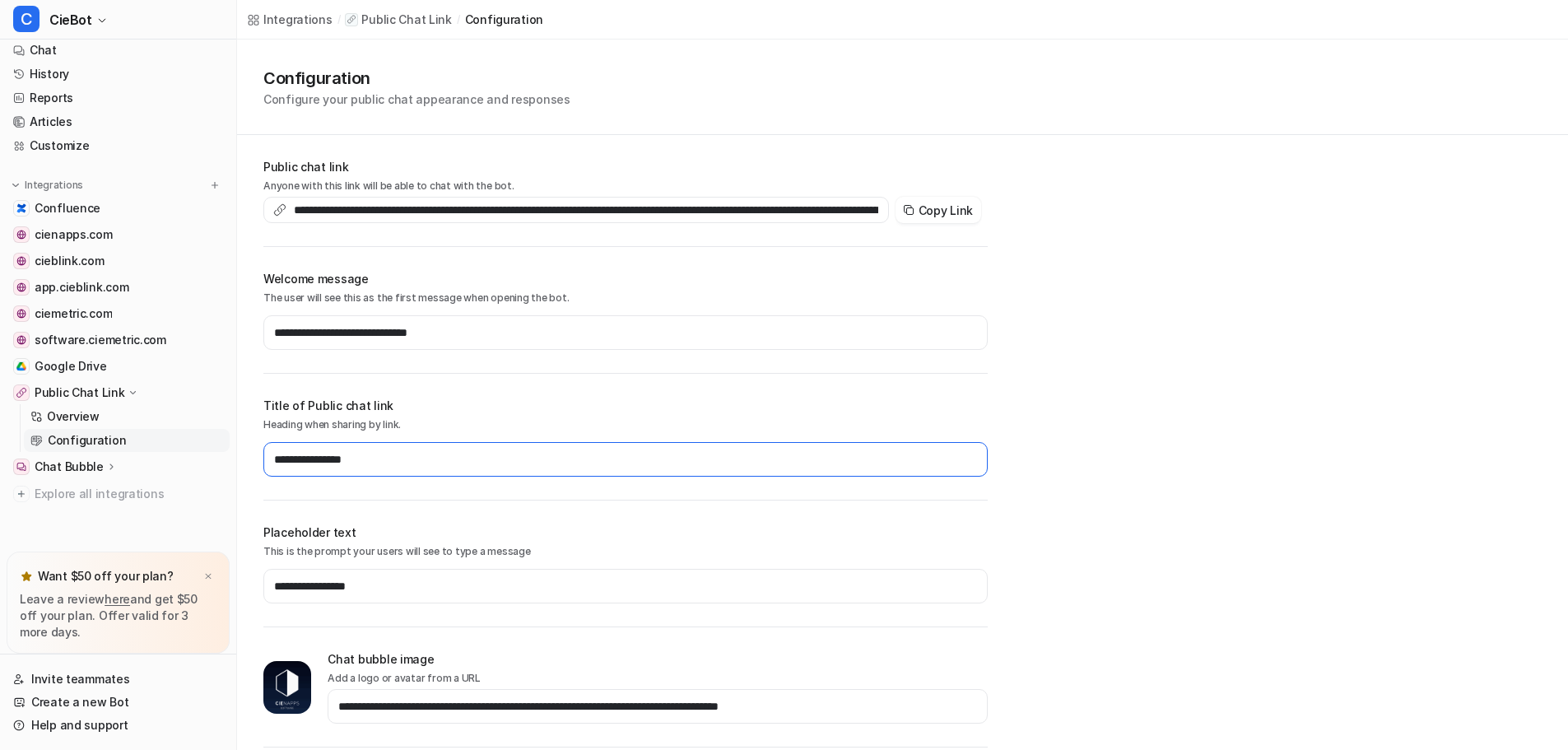 type on "**********" 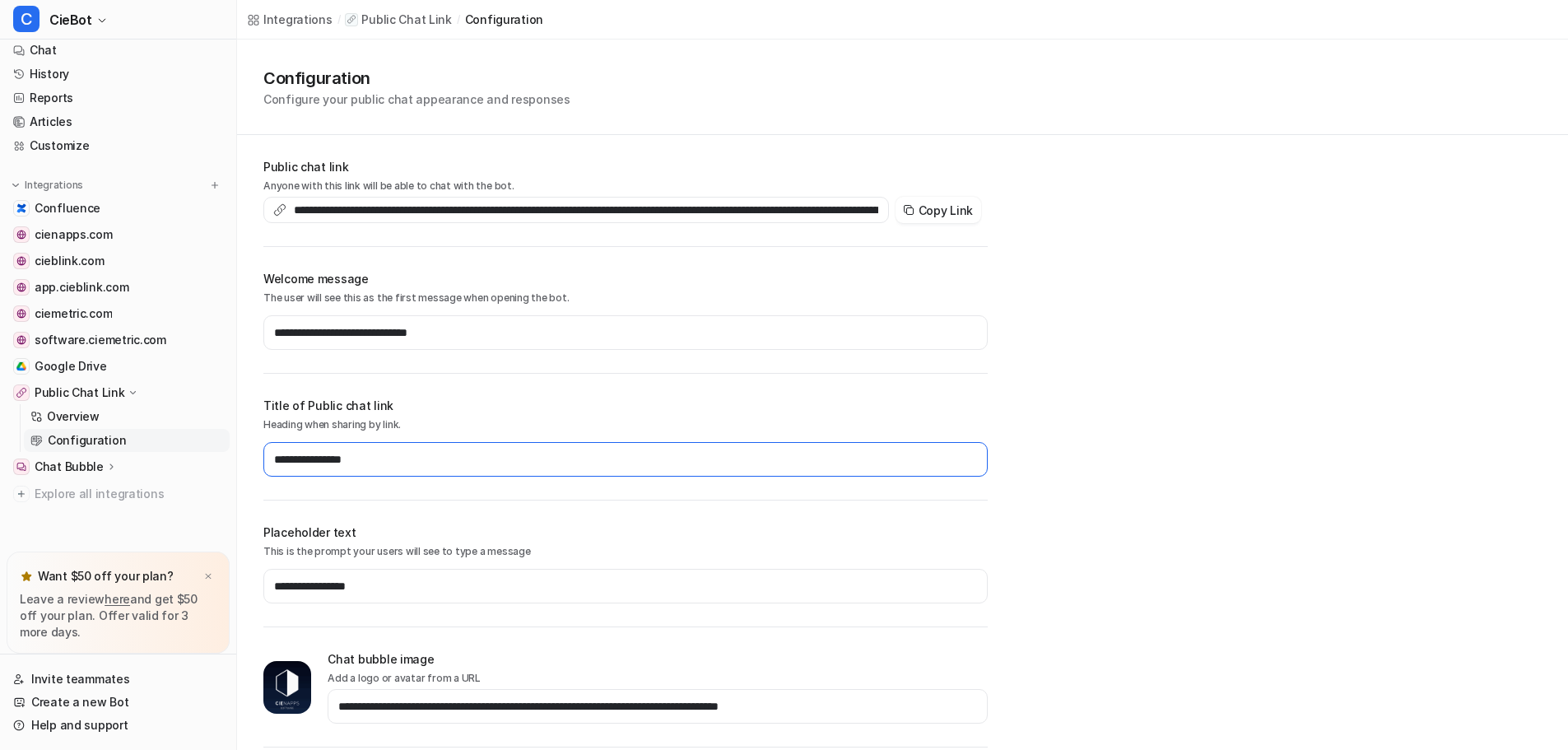 type on "*" 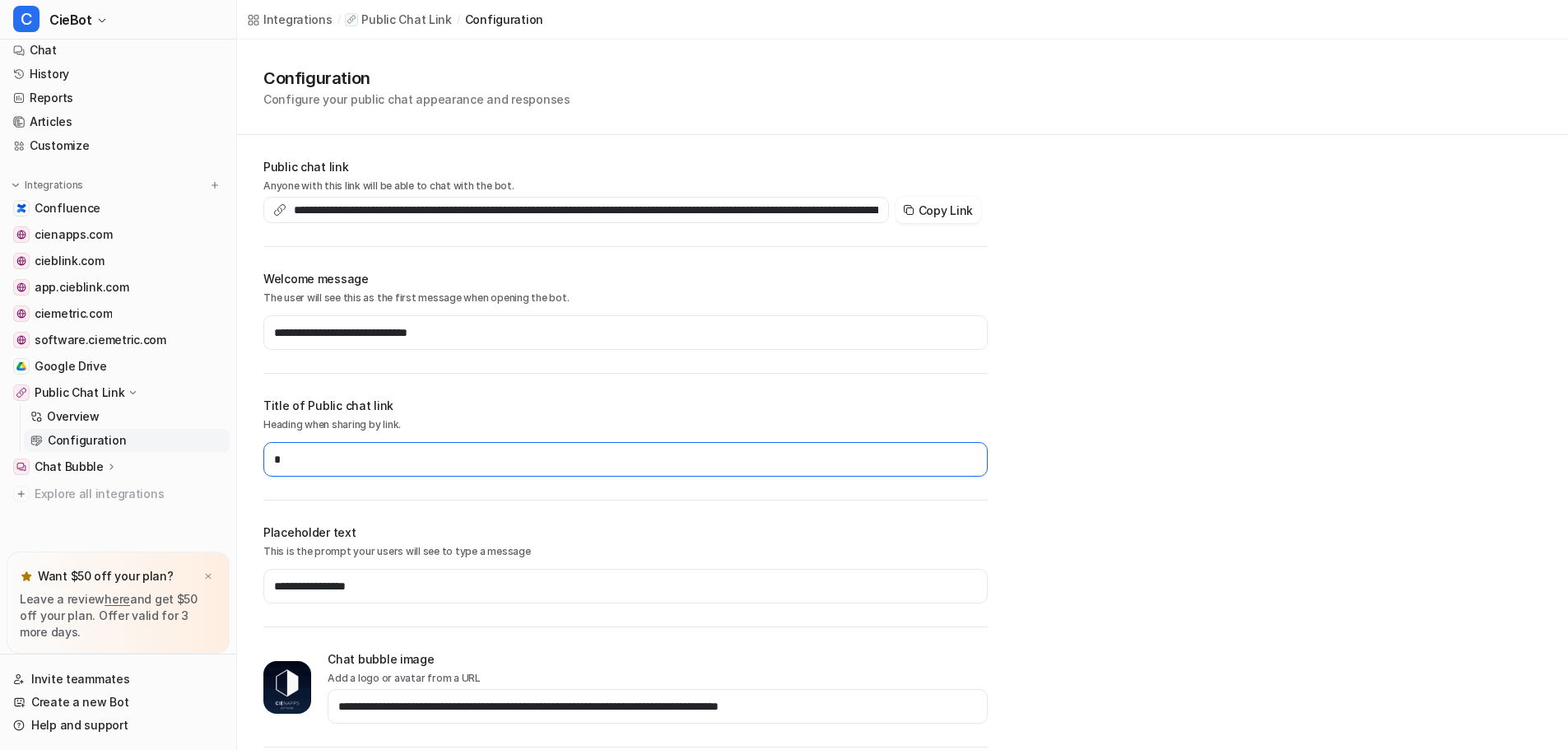 type on "**********" 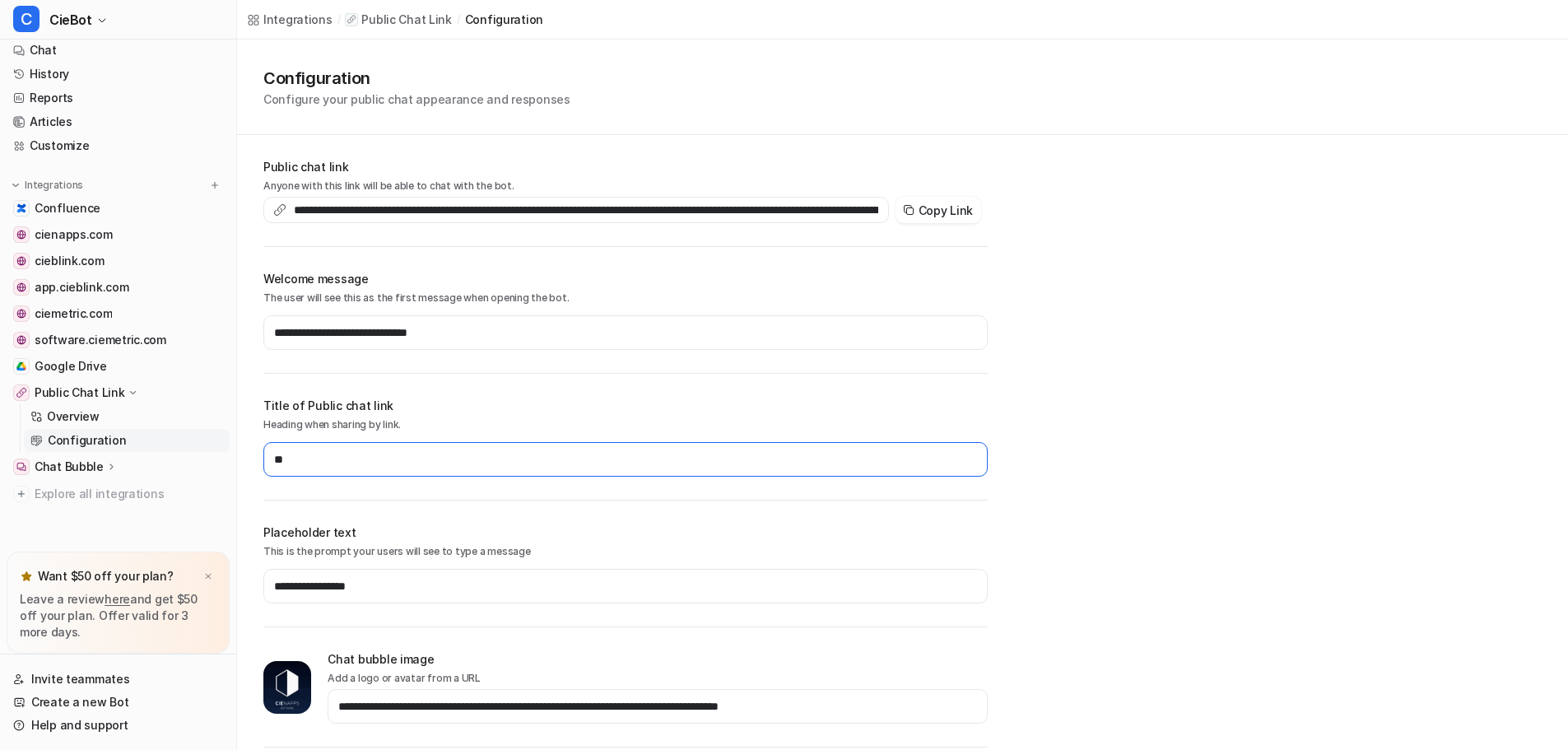 type on "**********" 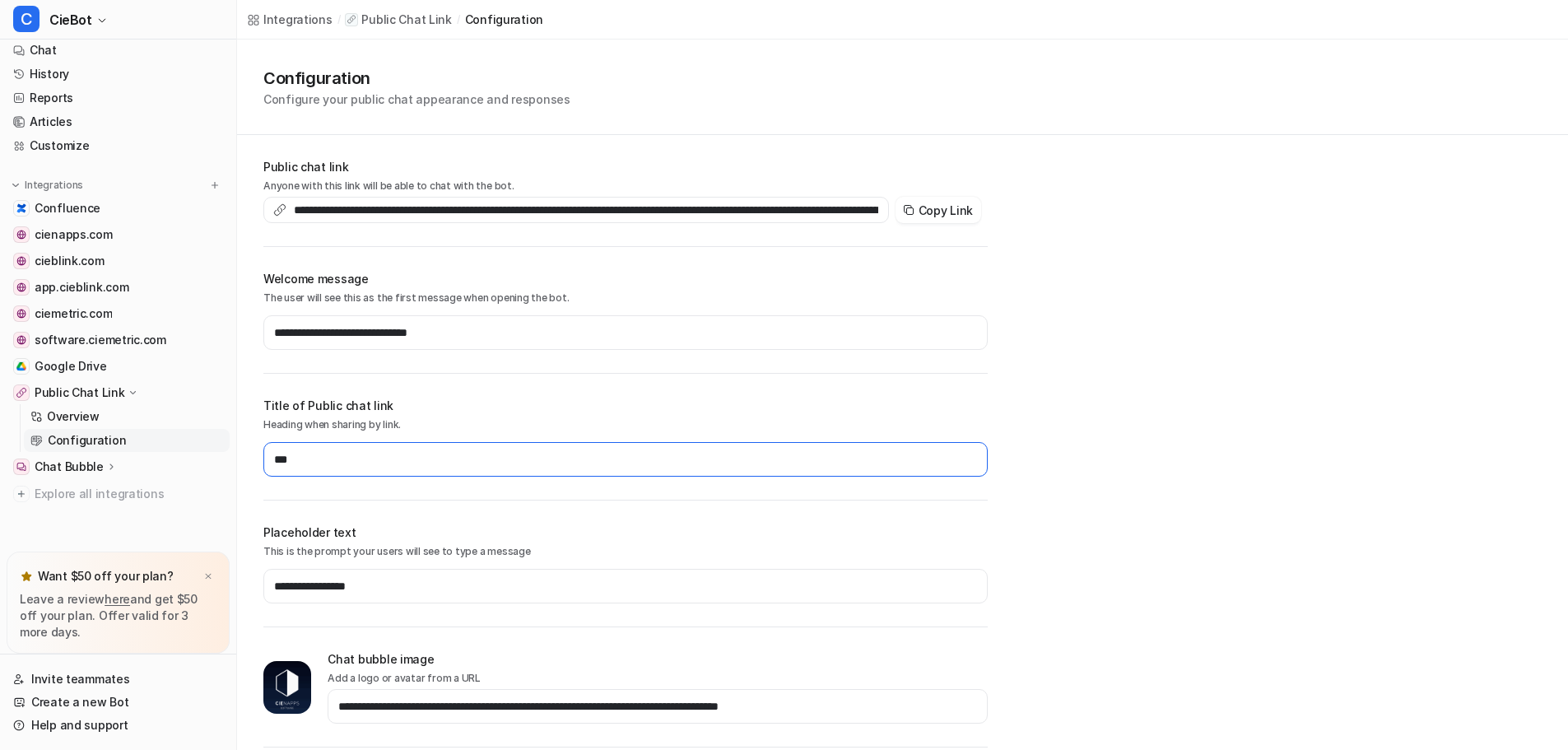 type on "**********" 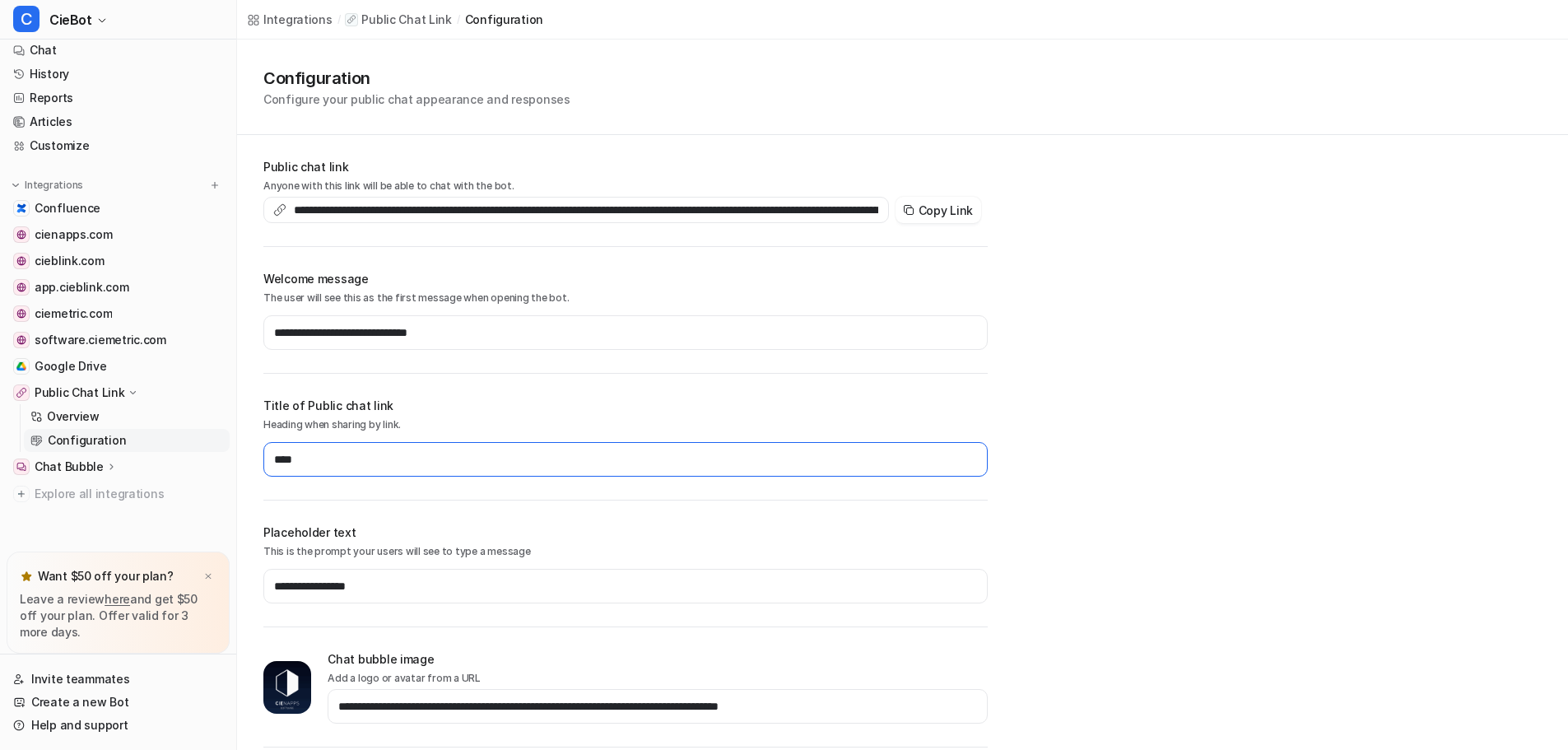 type on "**********" 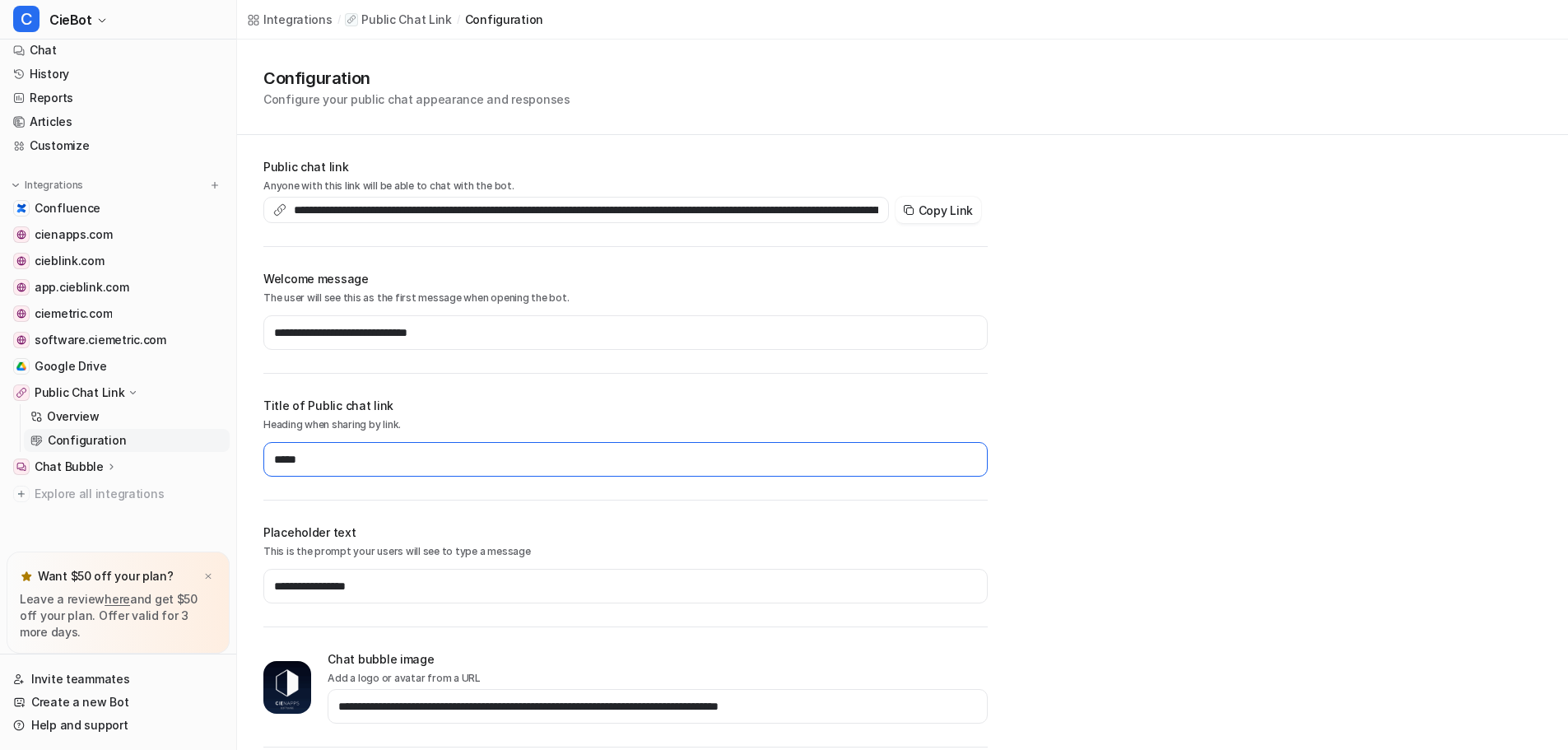 type on "**********" 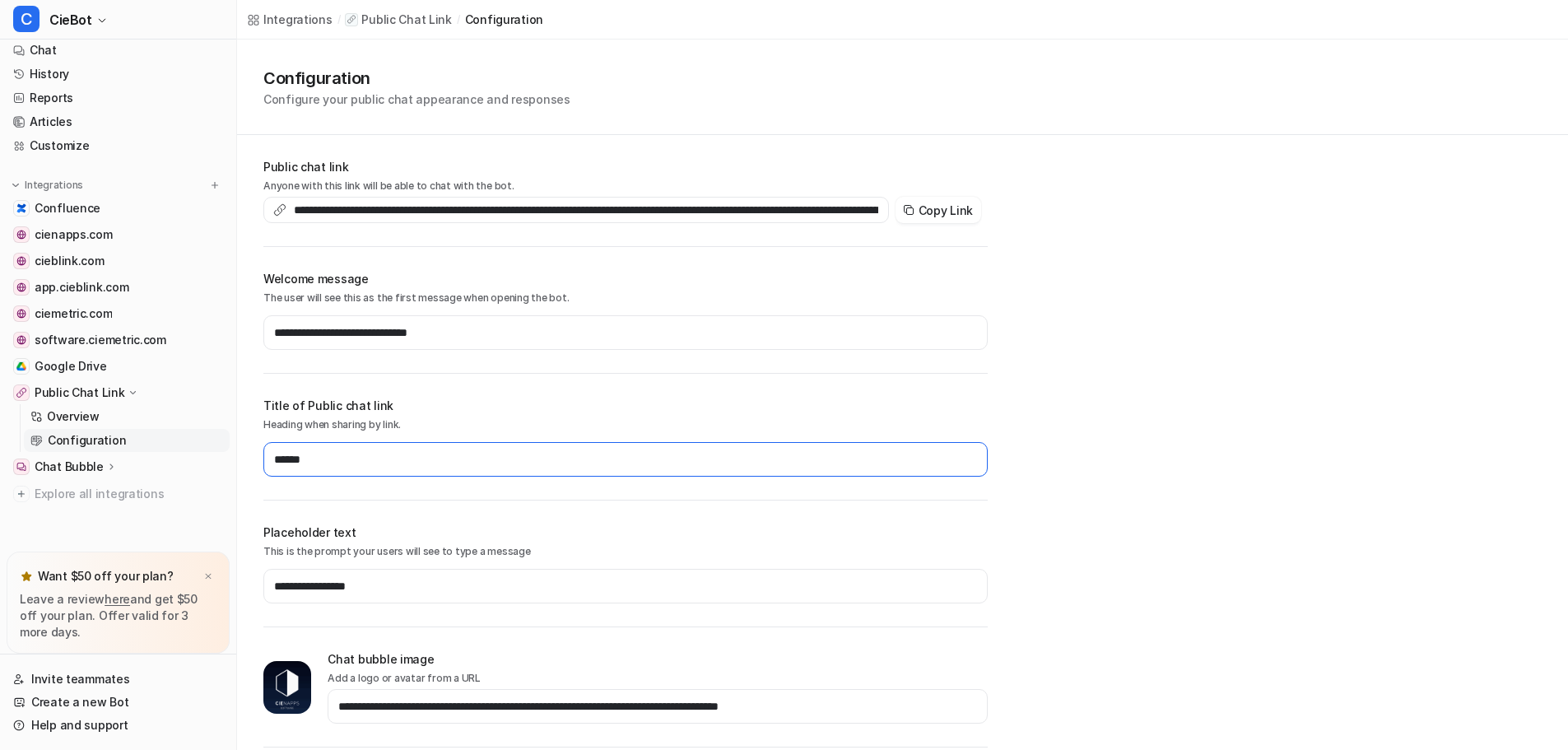 type on "**********" 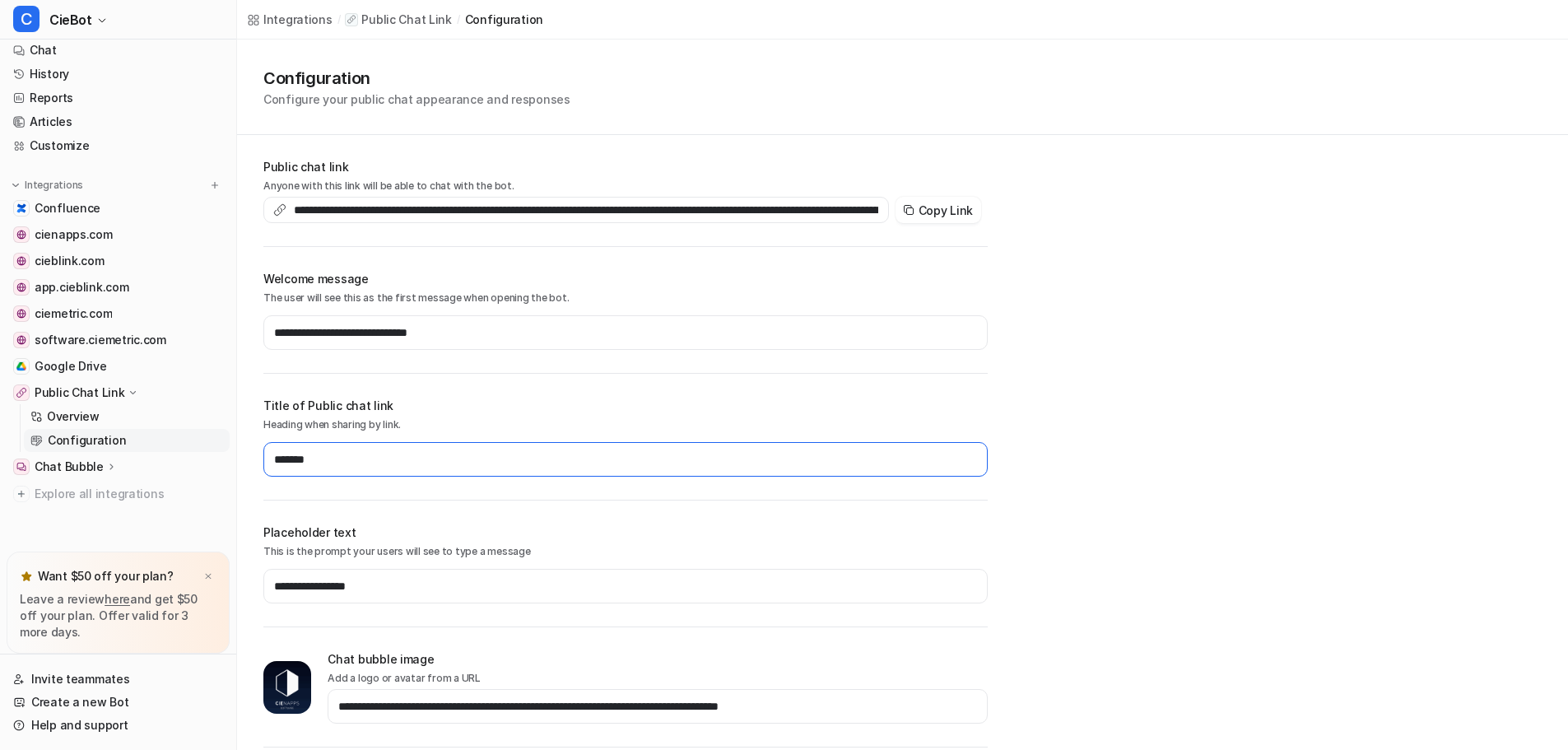 type on "**********" 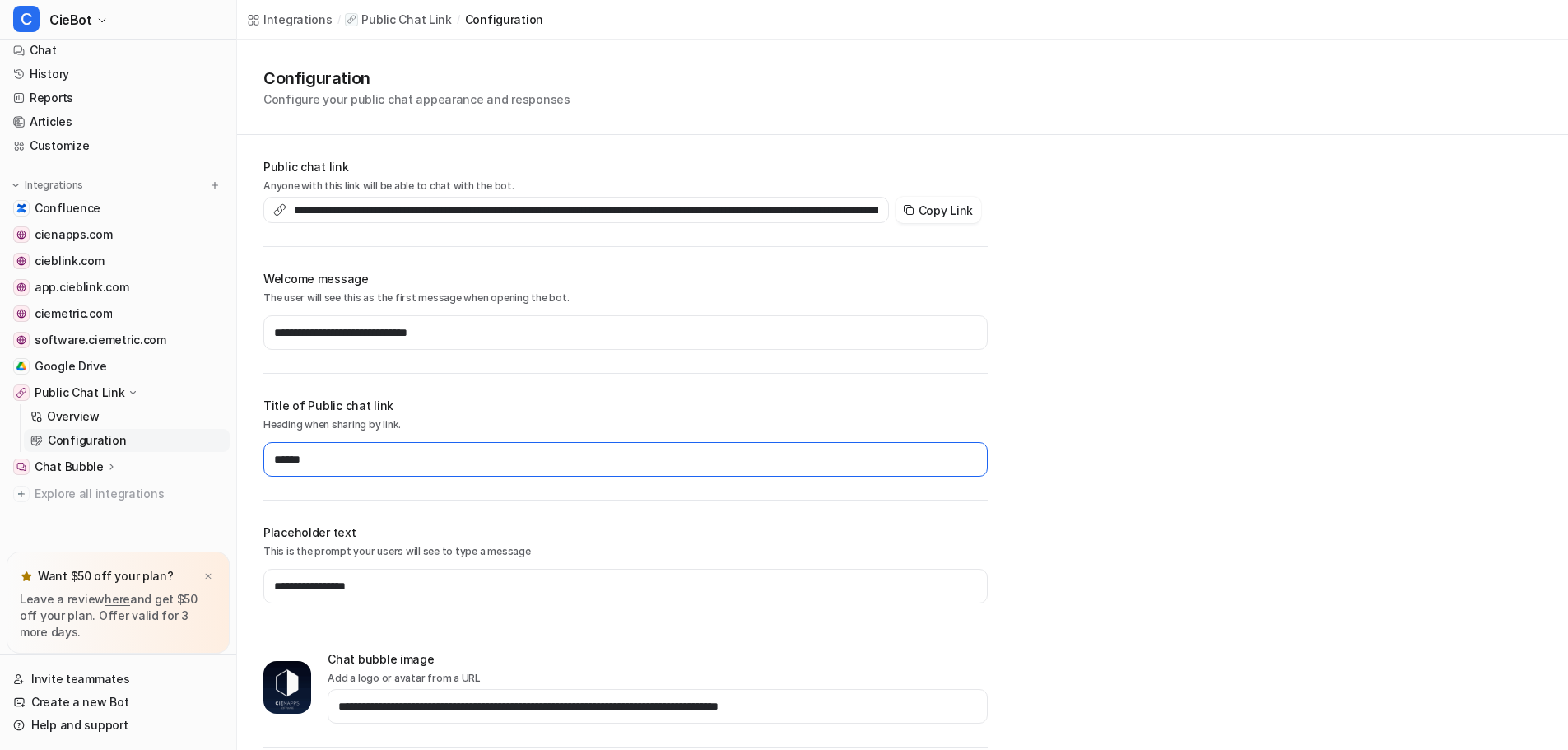 type on "******" 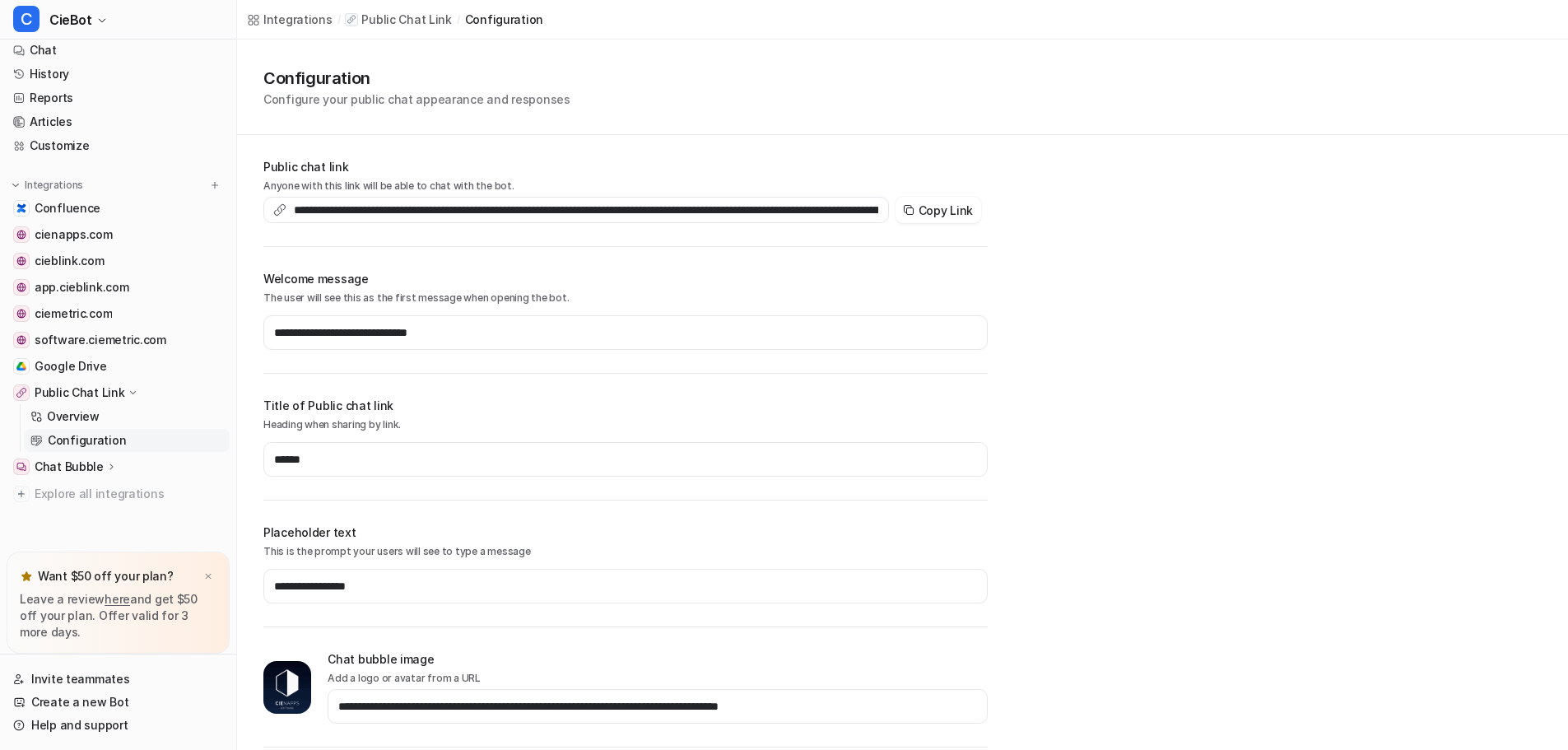 click on "**********" at bounding box center (902, 602) 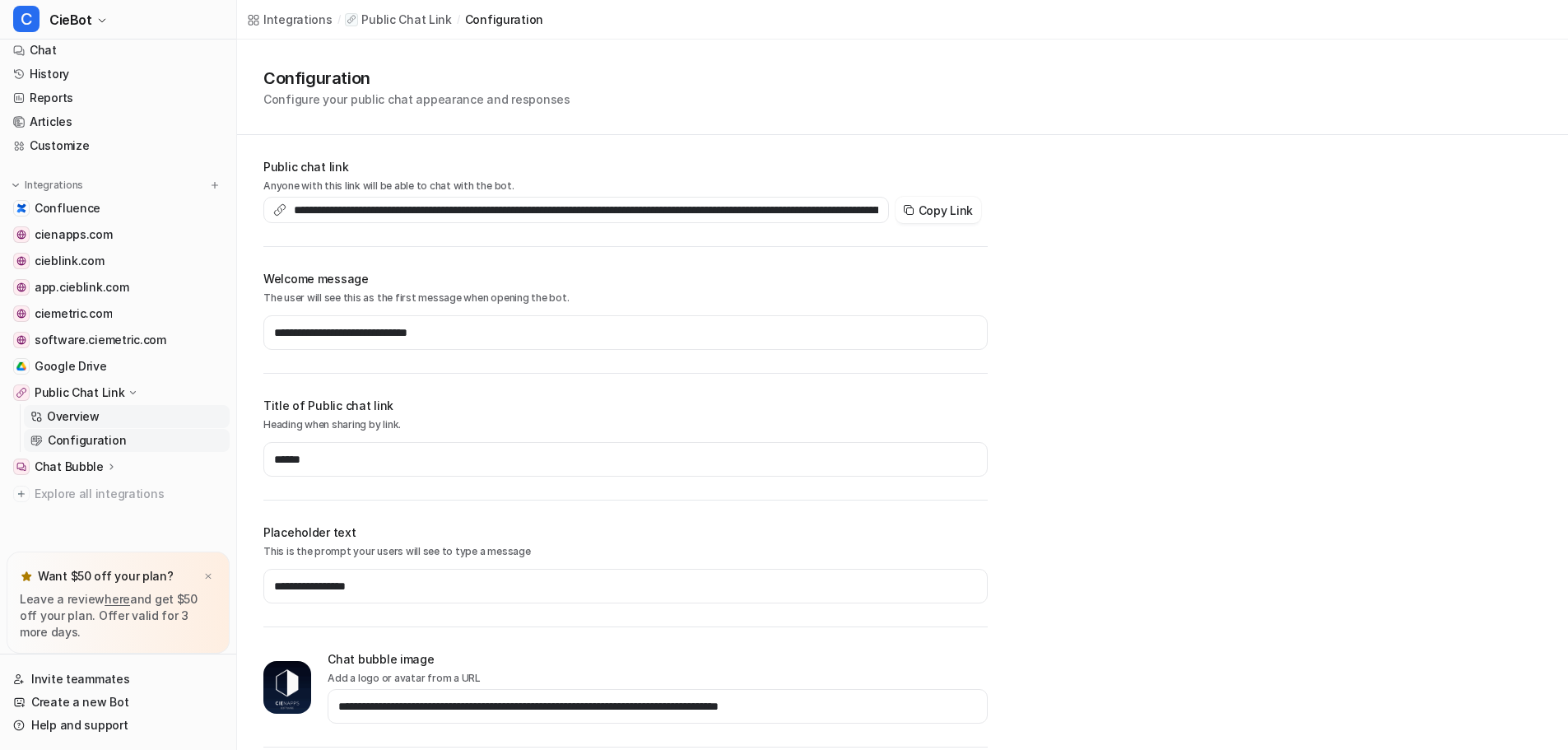 click on "Overview" at bounding box center (73, 417) 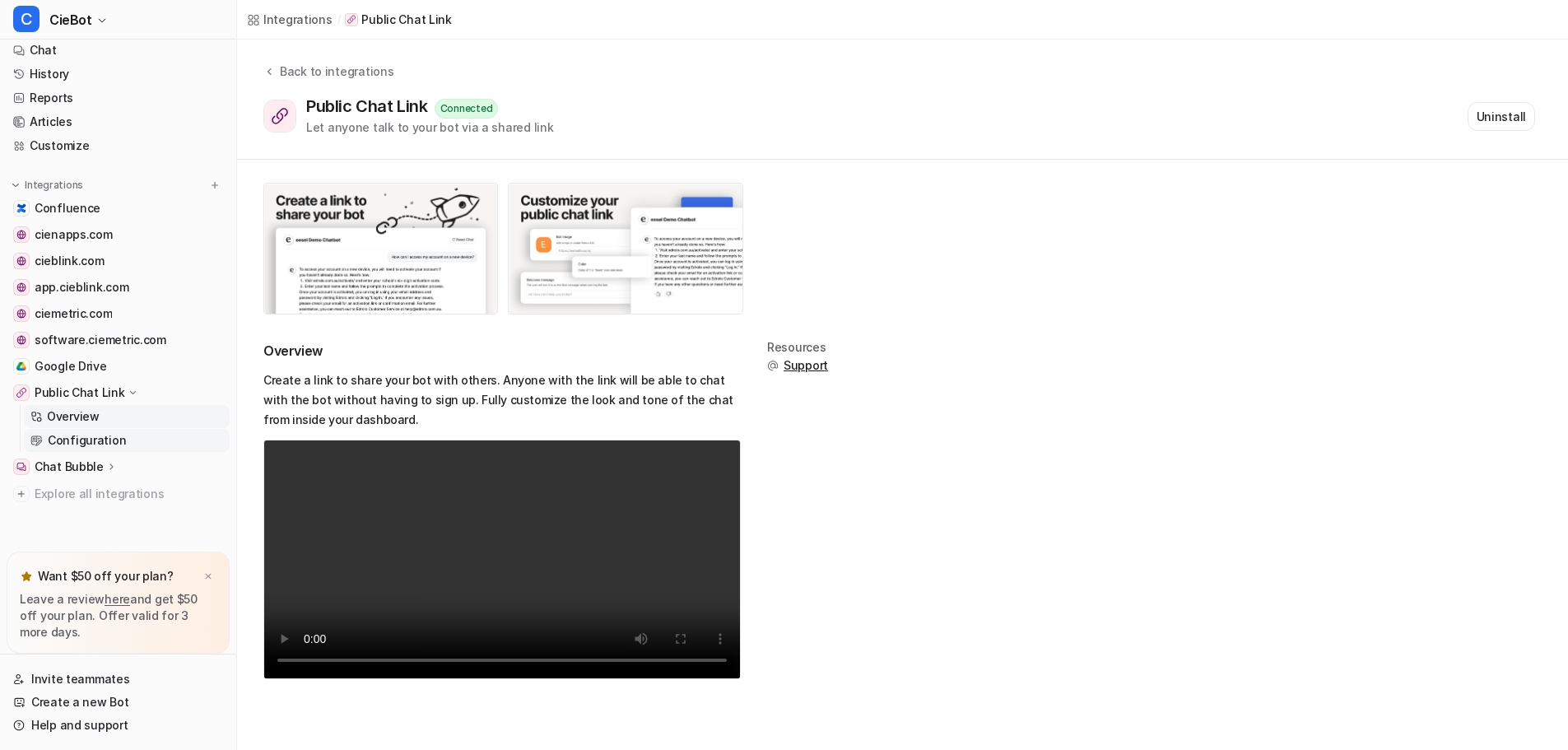 click on "Configuration" at bounding box center (86, 440) 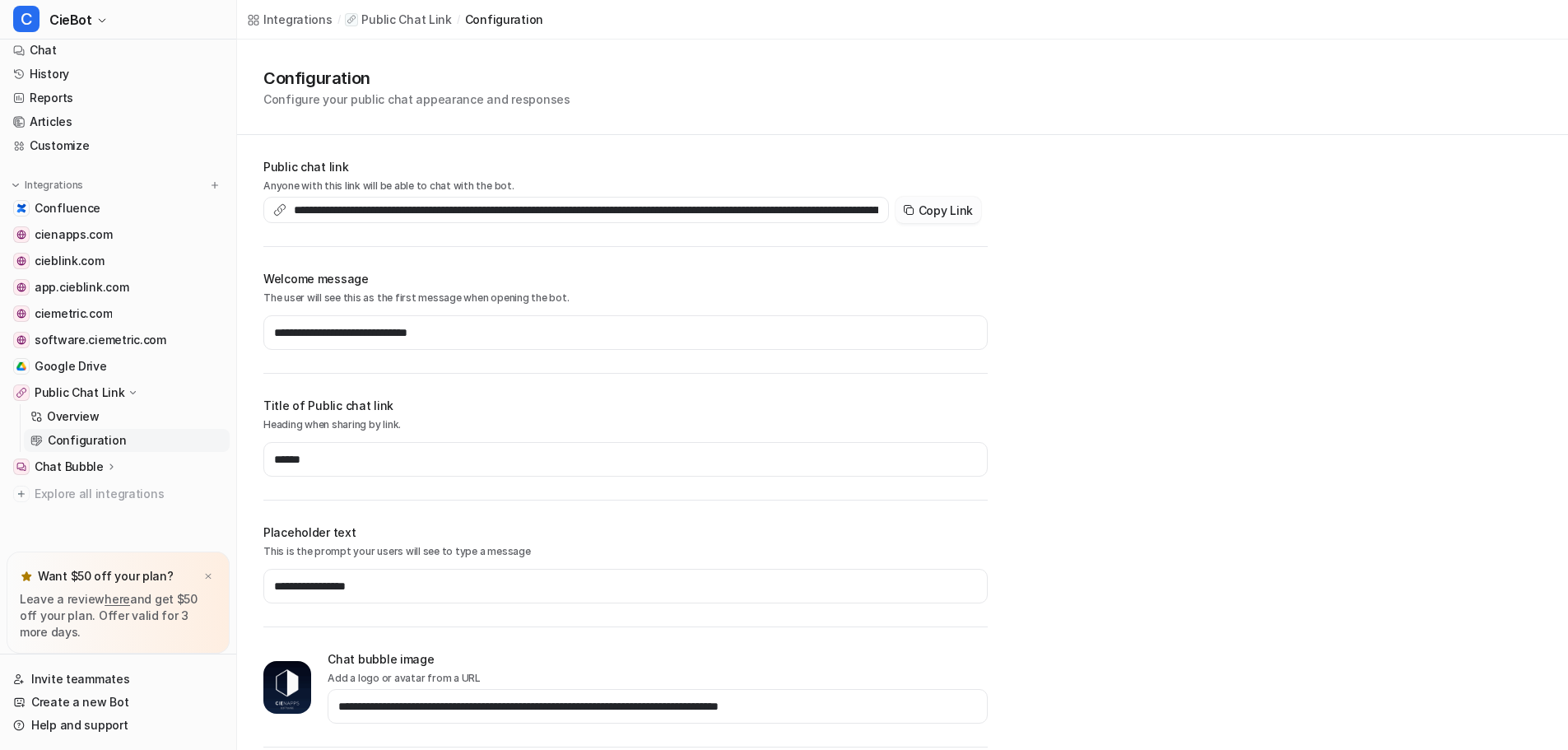 click on "Copy Link" at bounding box center (938, 210) 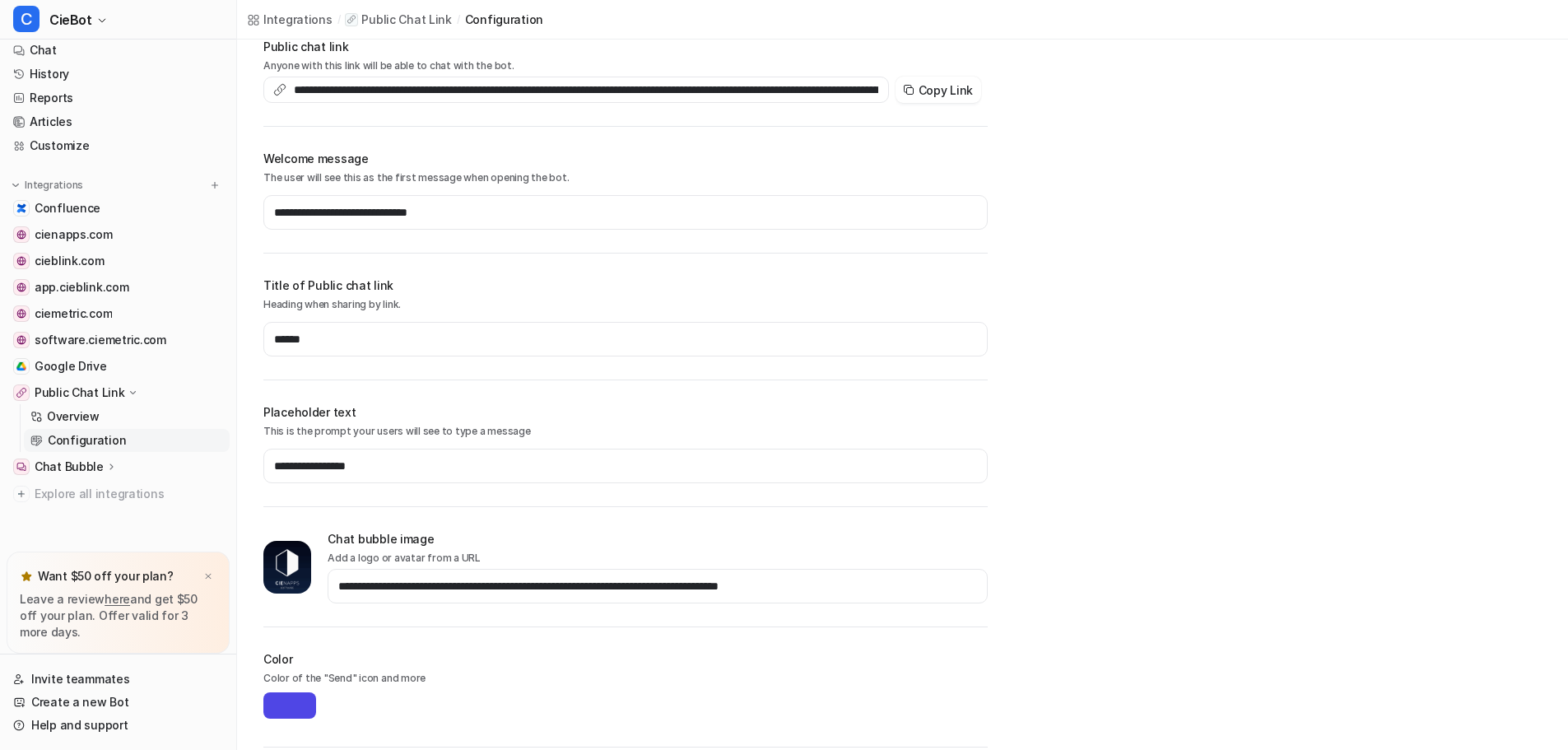 scroll, scrollTop: 0, scrollLeft: 0, axis: both 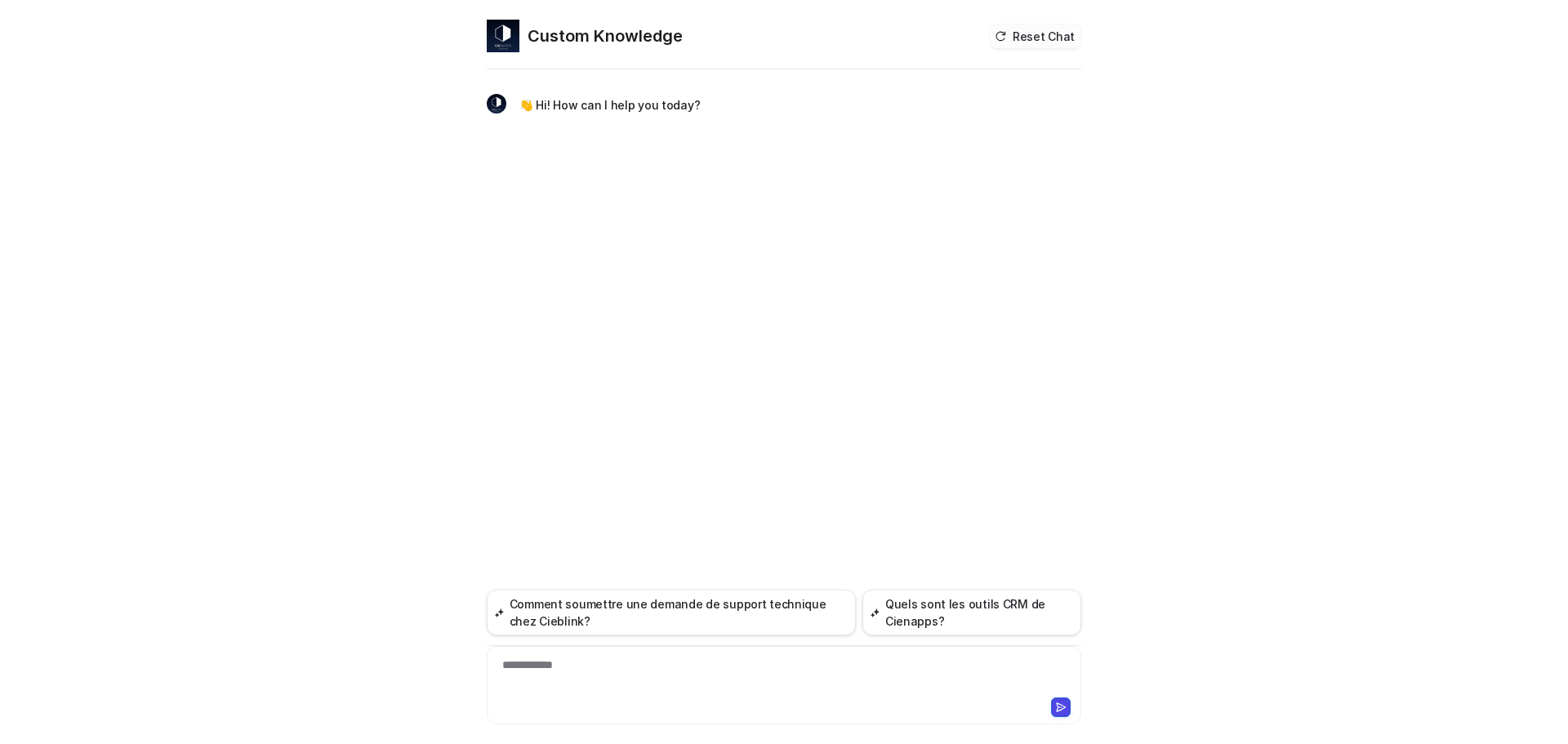 click on "Reset Chat" at bounding box center (1036, 36) 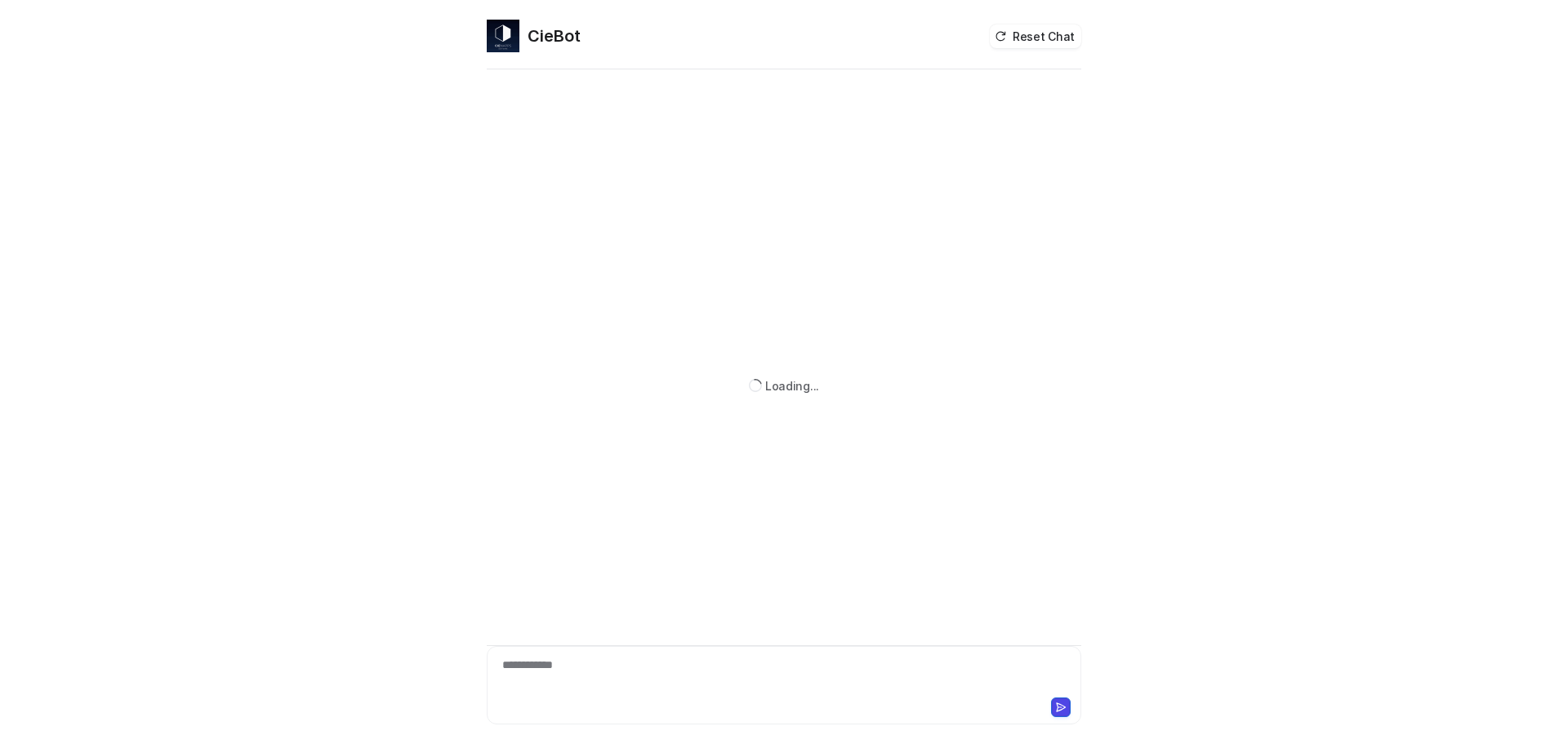 scroll, scrollTop: 0, scrollLeft: 0, axis: both 